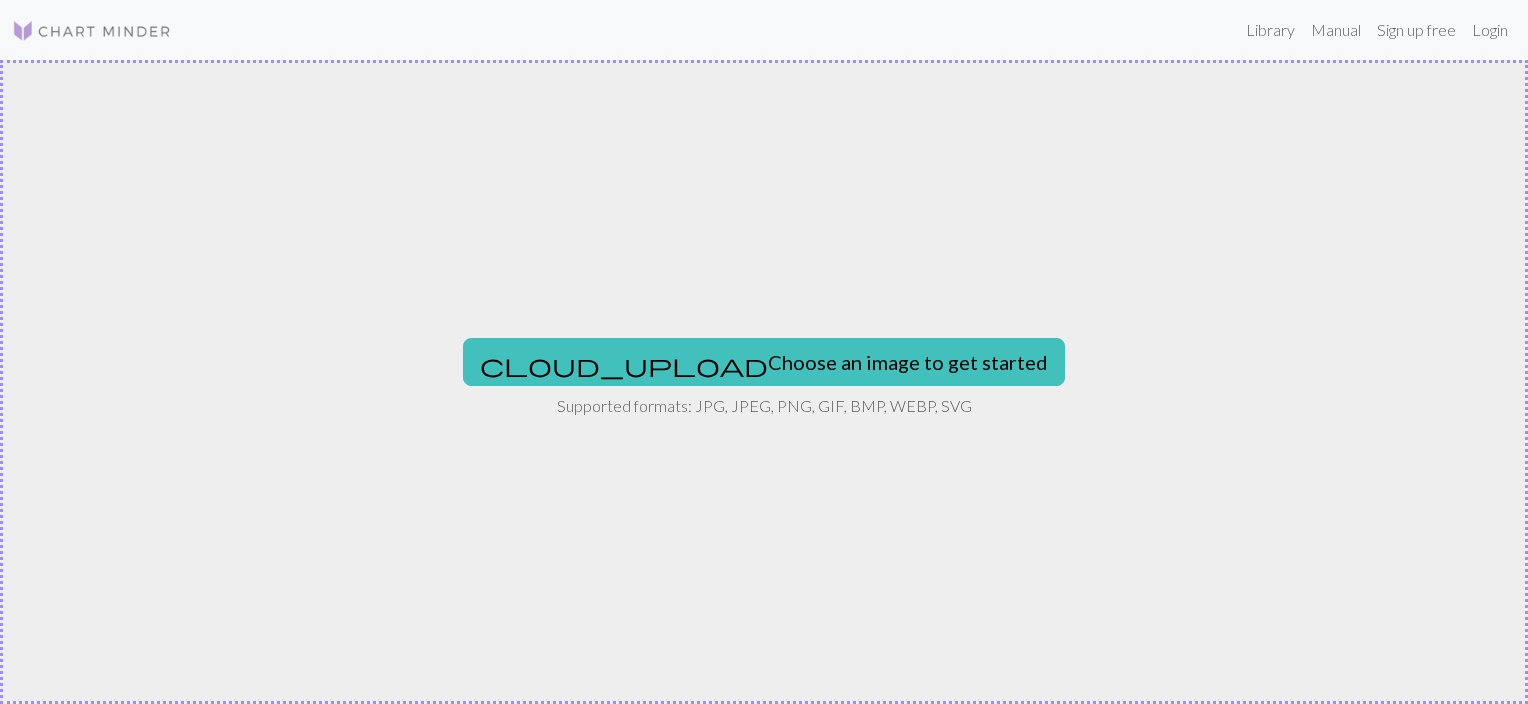 scroll, scrollTop: 0, scrollLeft: 0, axis: both 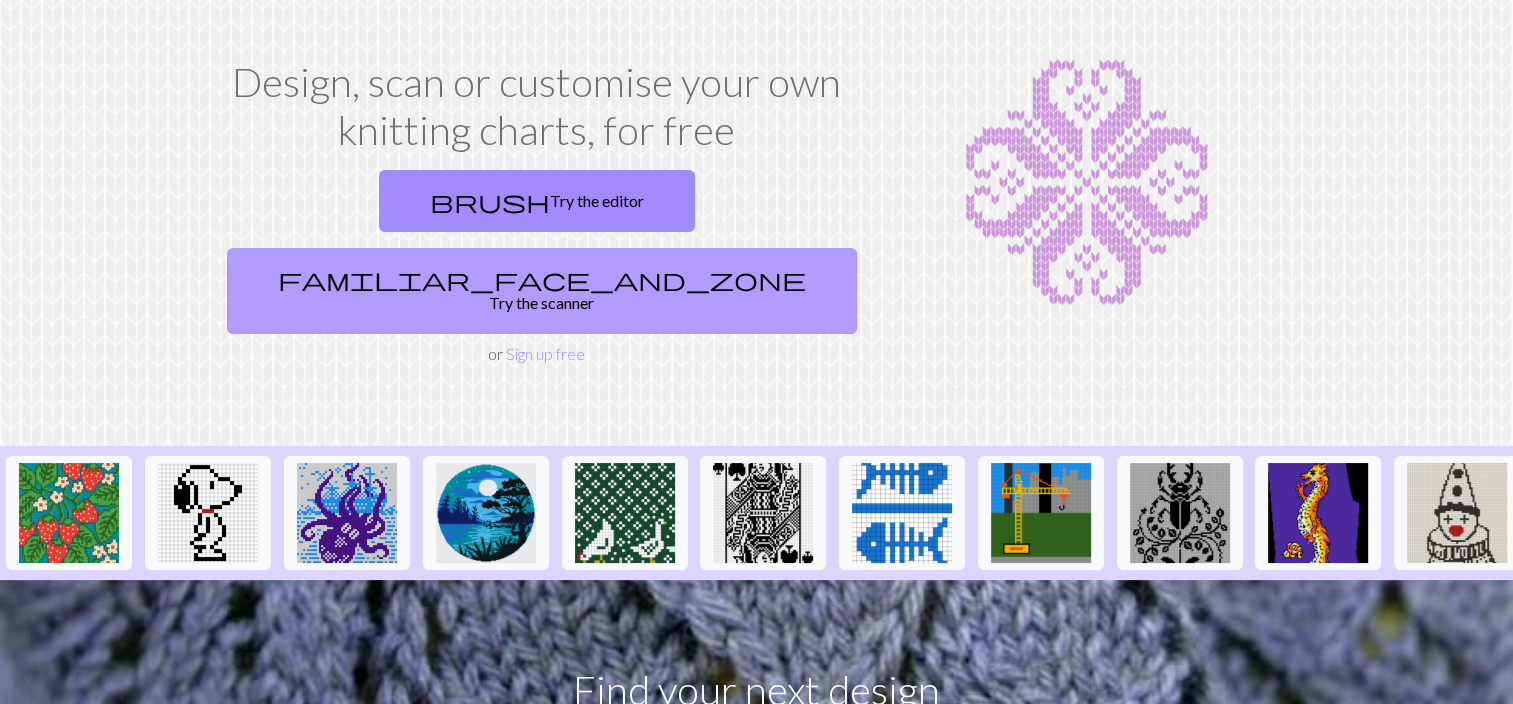 click on "familiar_face_and_zone  Try the scanner" at bounding box center (542, 291) 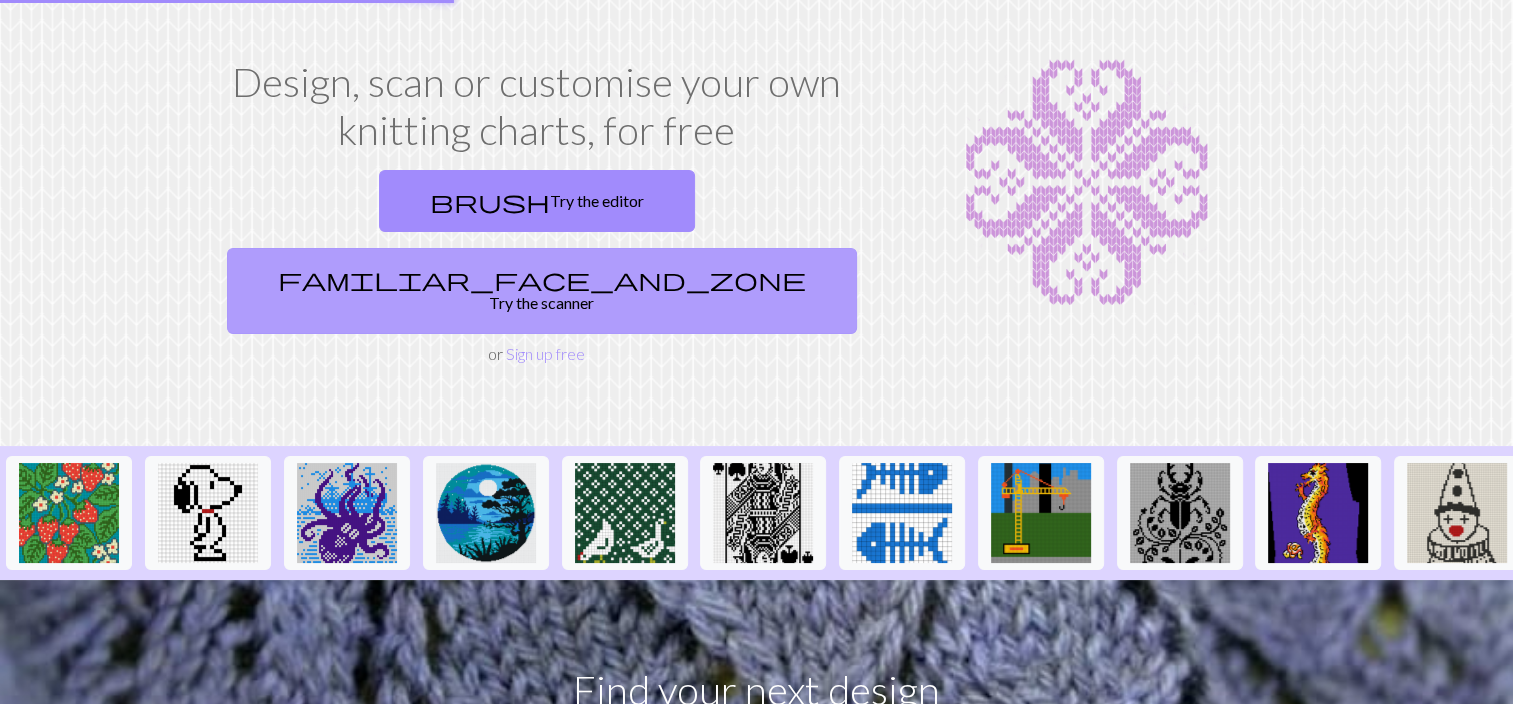 scroll, scrollTop: 0, scrollLeft: 0, axis: both 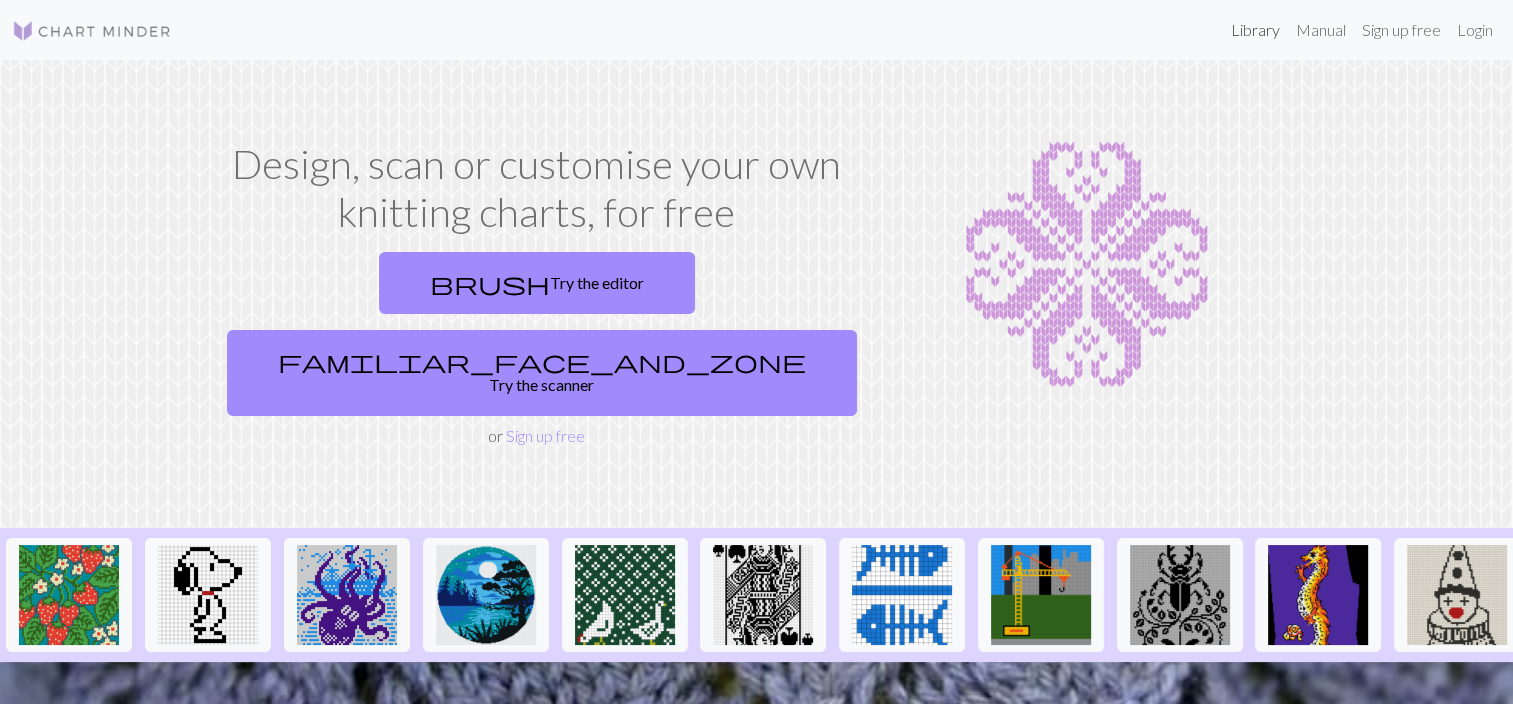 click on "Library" at bounding box center [1255, 30] 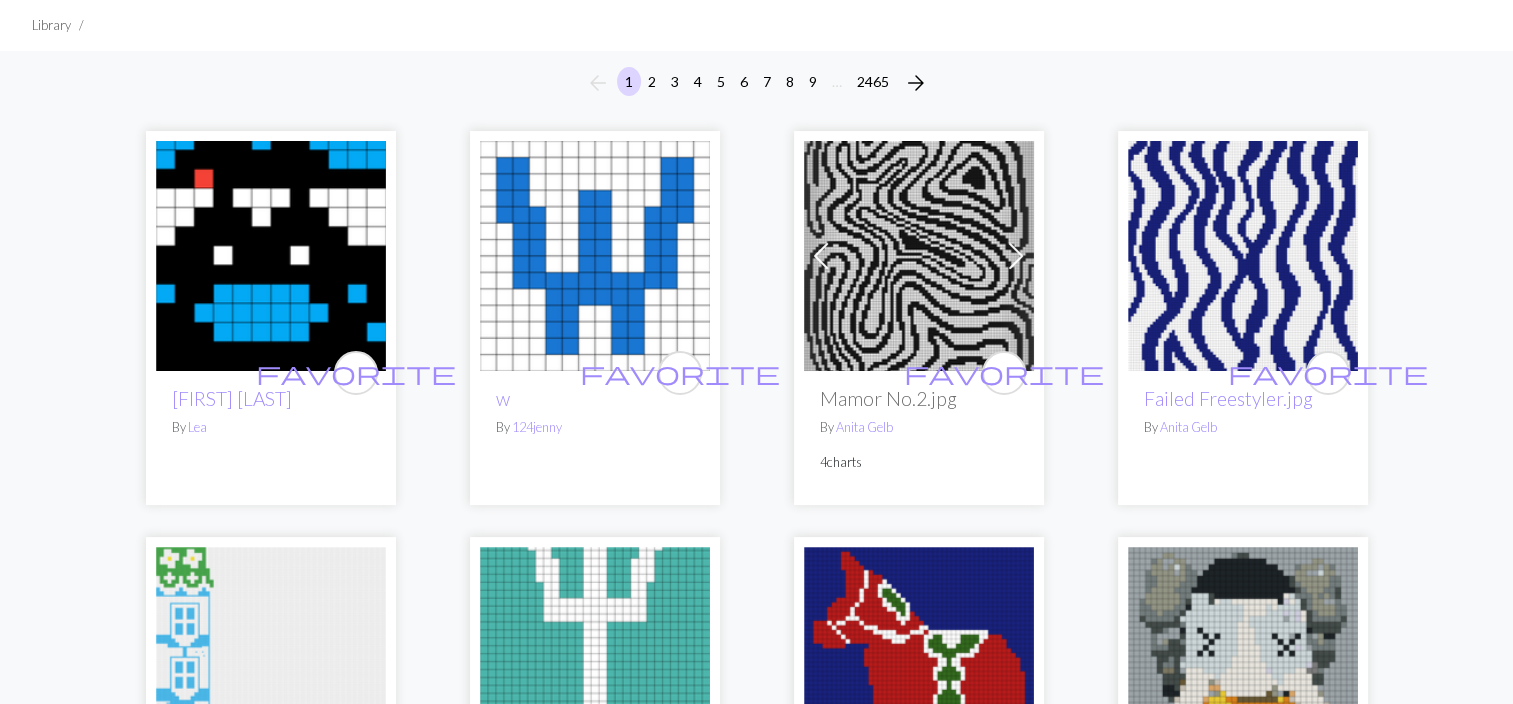 scroll, scrollTop: 0, scrollLeft: 0, axis: both 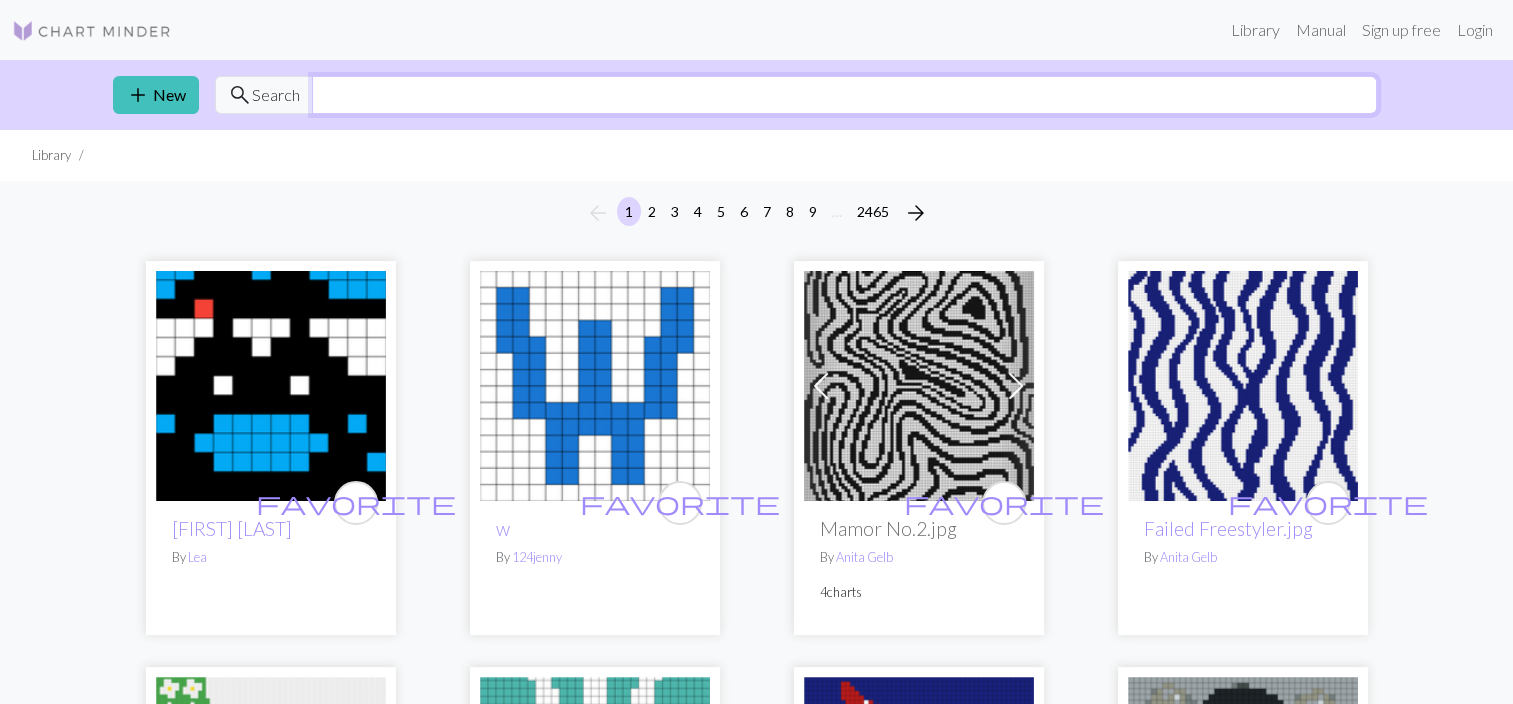 click at bounding box center (844, 95) 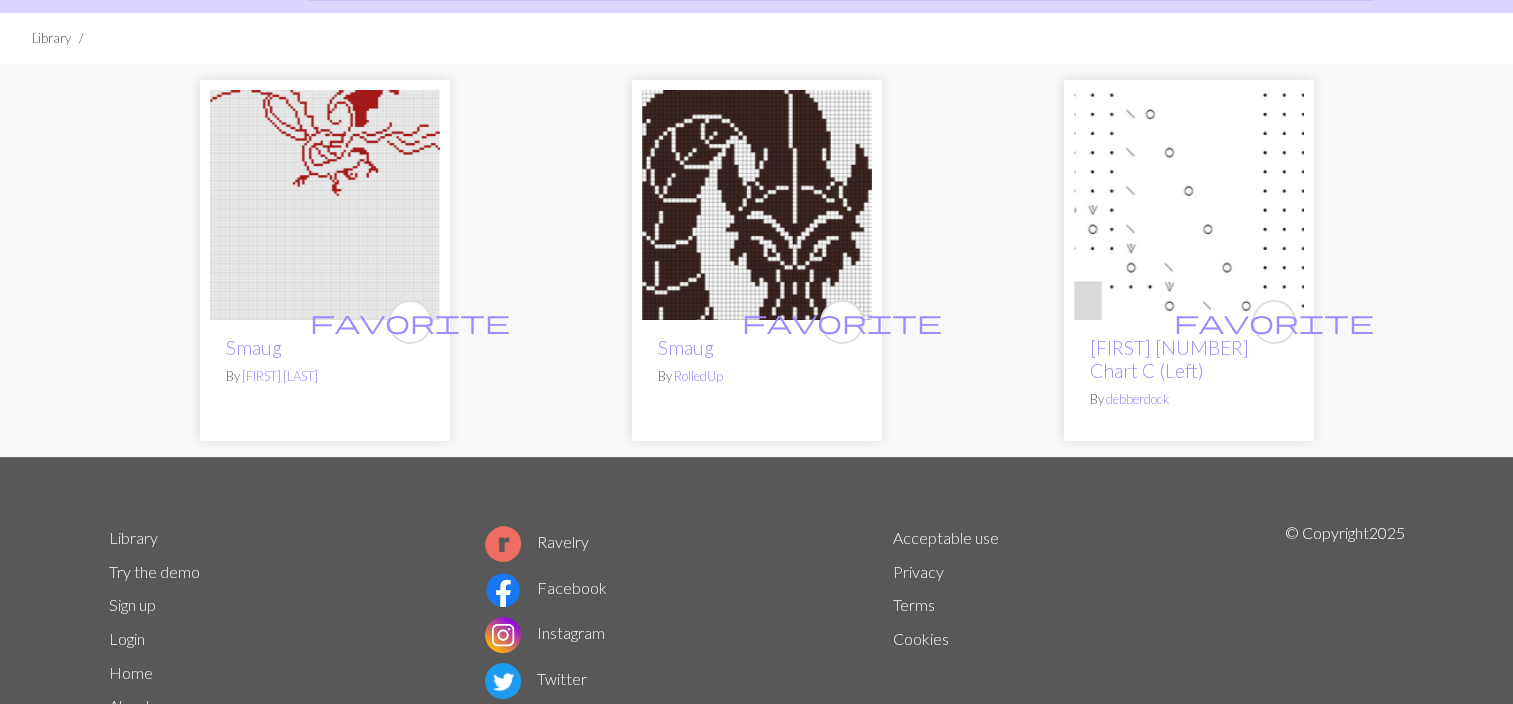 scroll, scrollTop: 18, scrollLeft: 0, axis: vertical 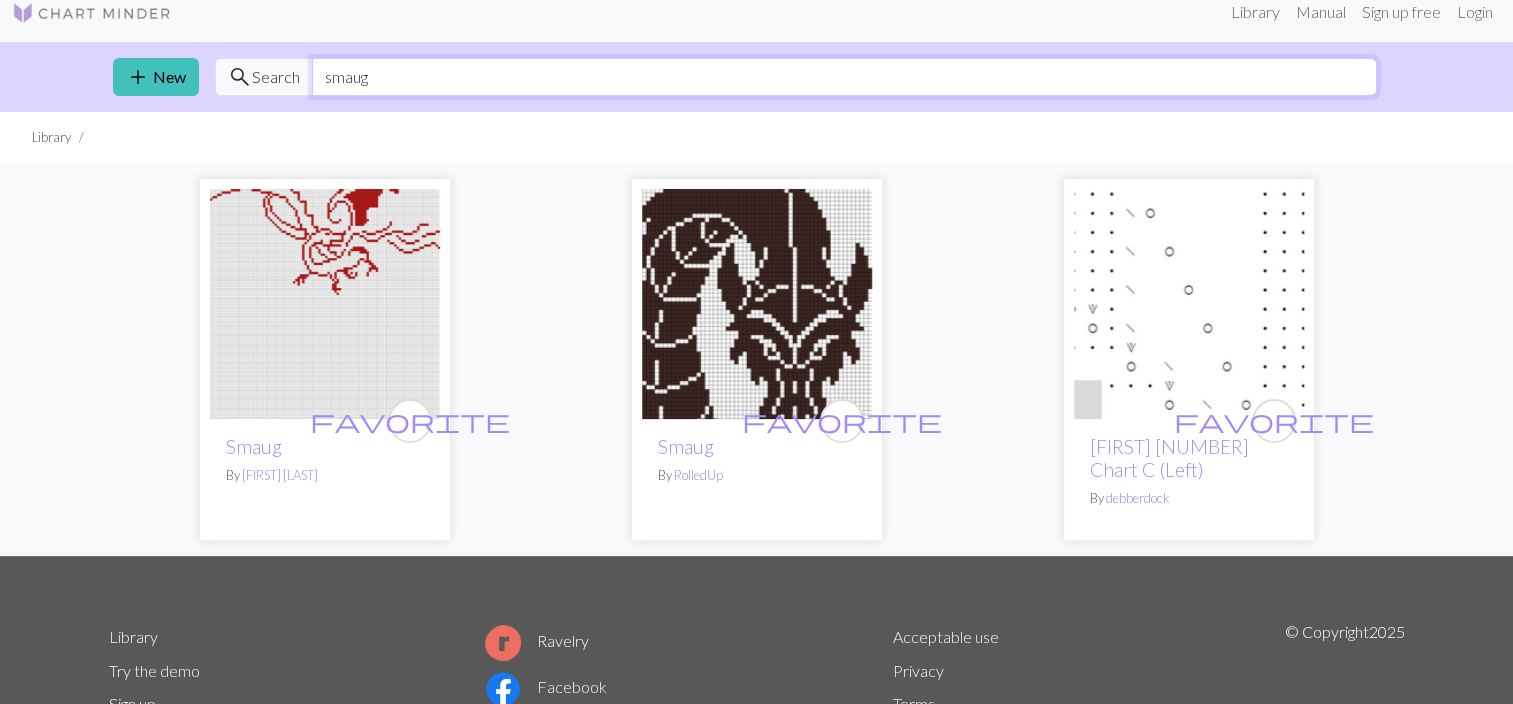 type on "smaug" 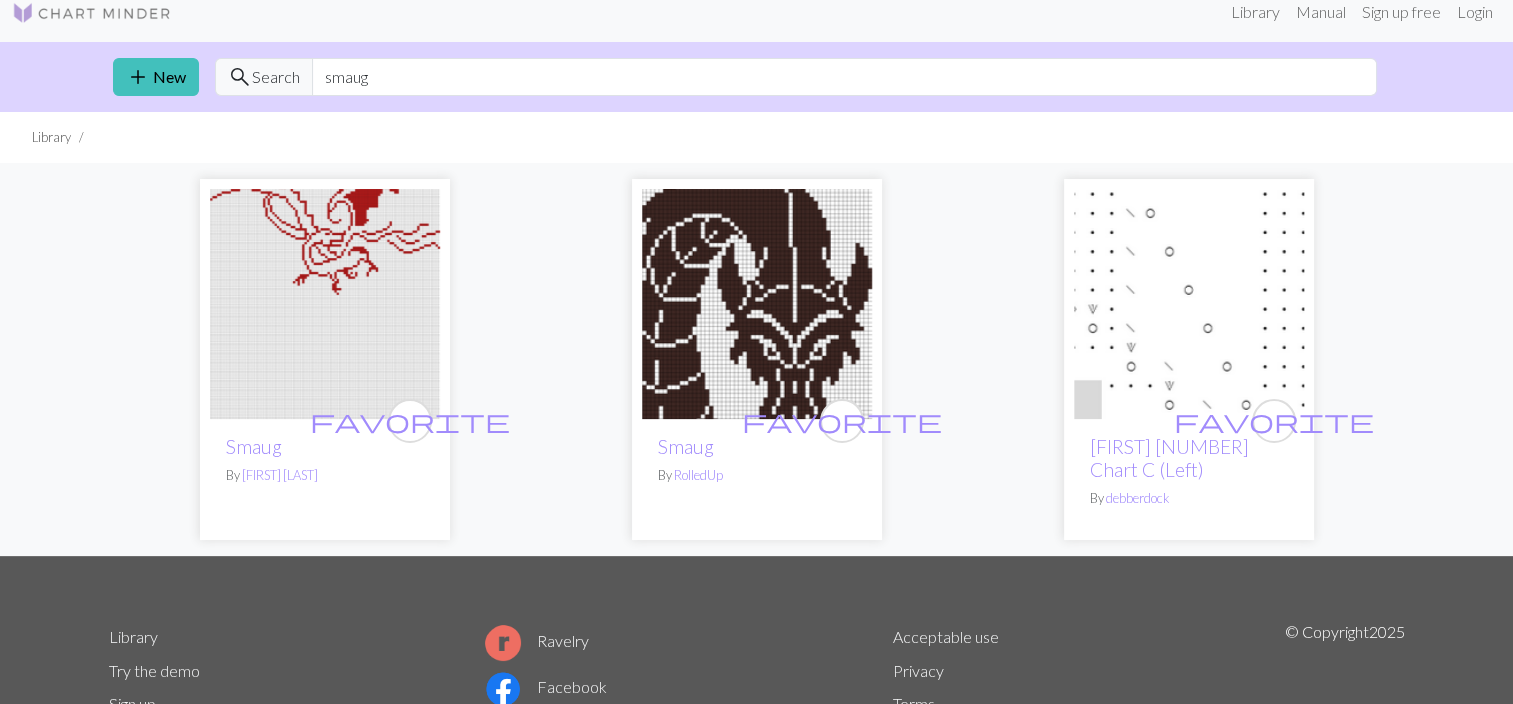 click at bounding box center [325, 304] 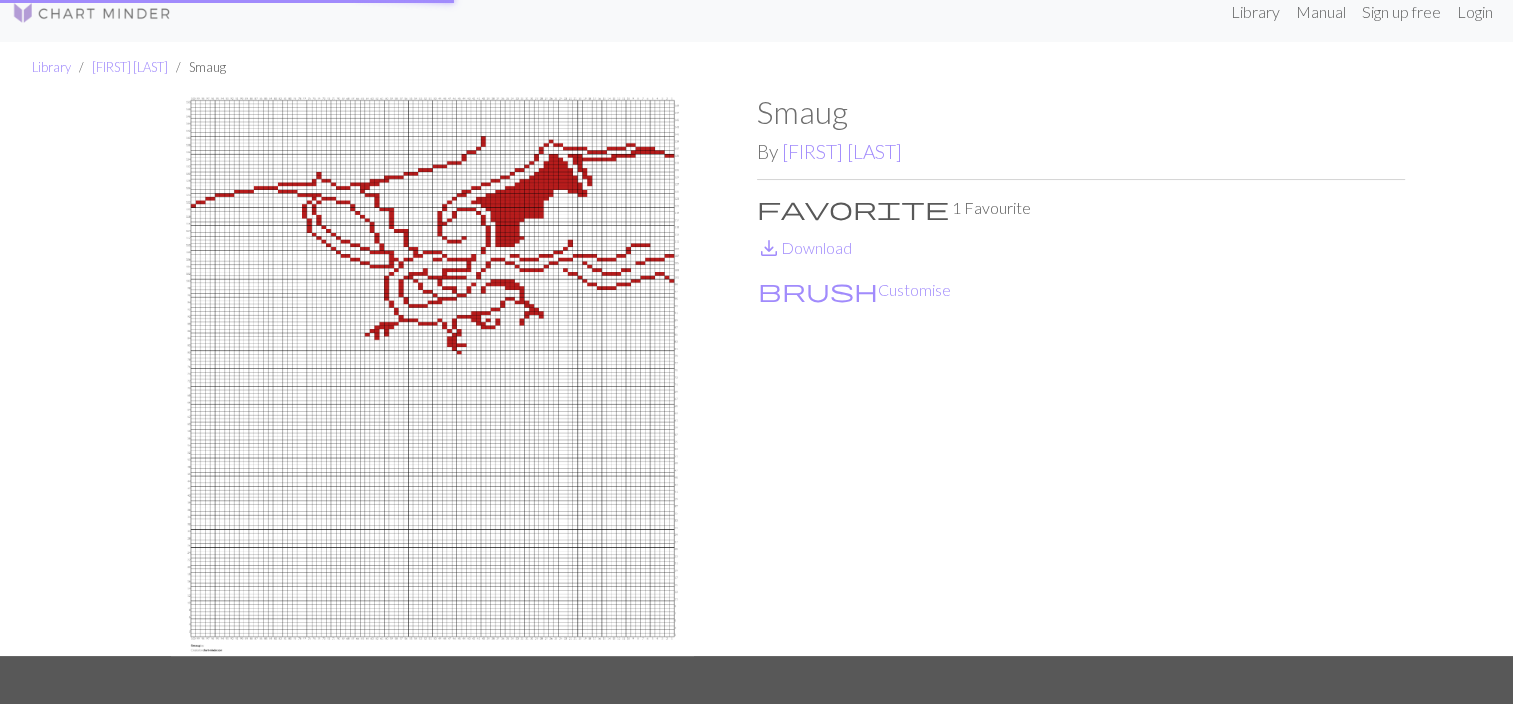 scroll, scrollTop: 0, scrollLeft: 0, axis: both 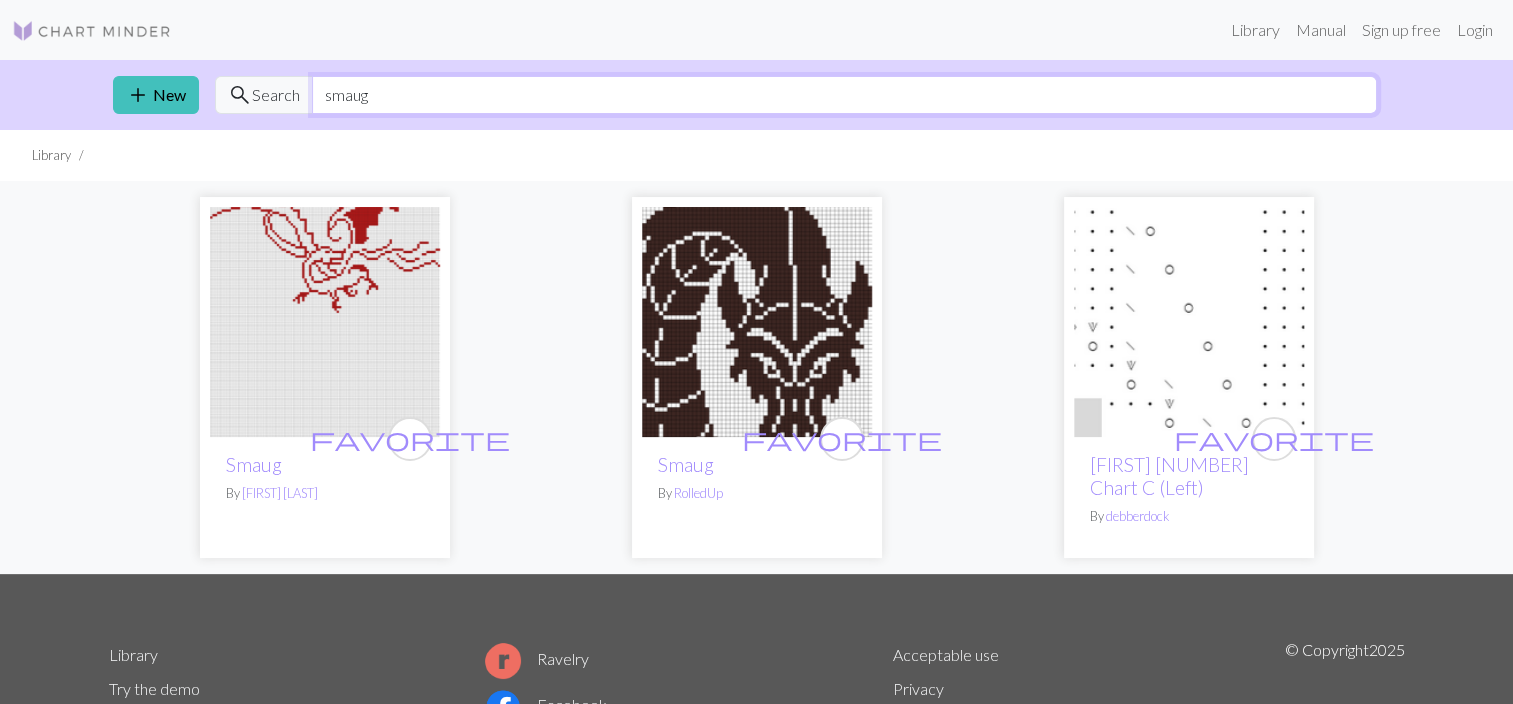 click on "smaug" at bounding box center (844, 95) 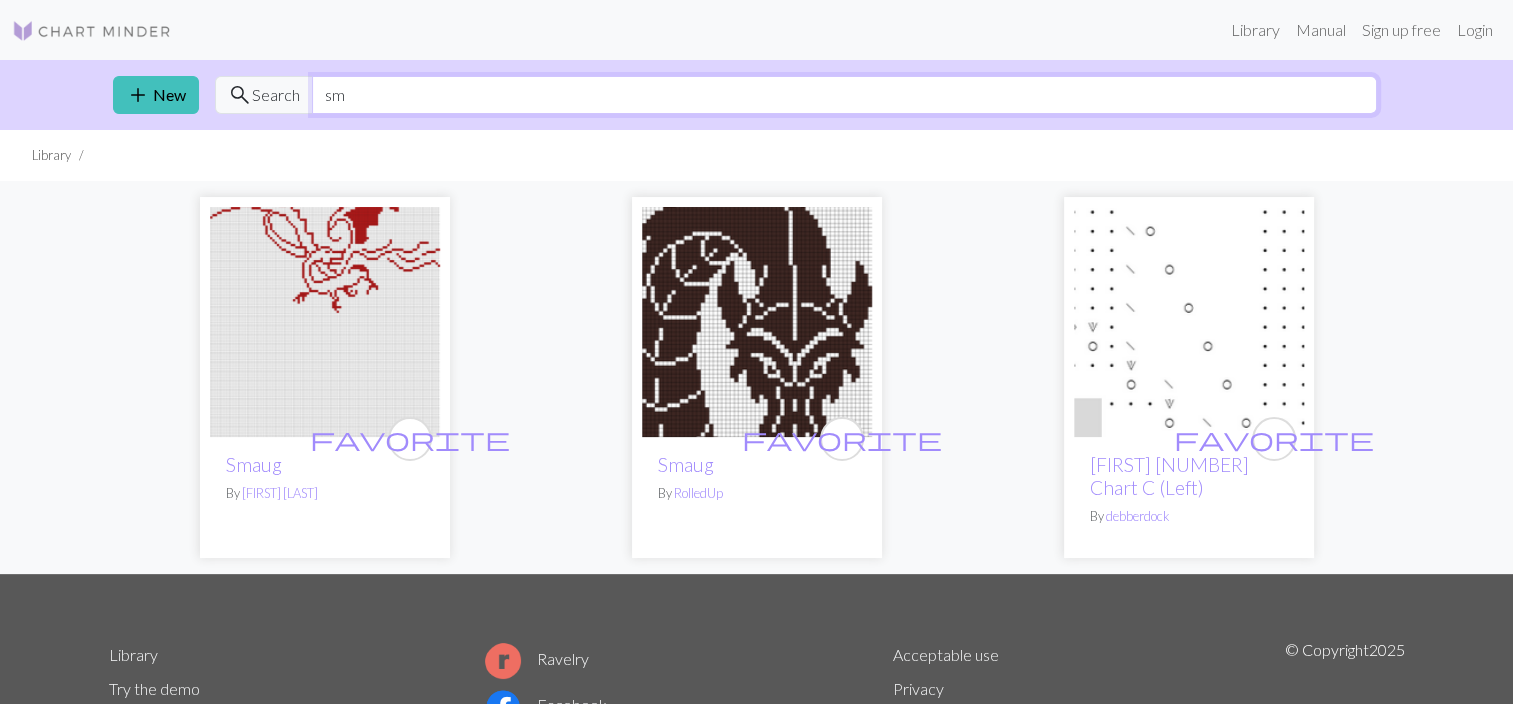 type on "s" 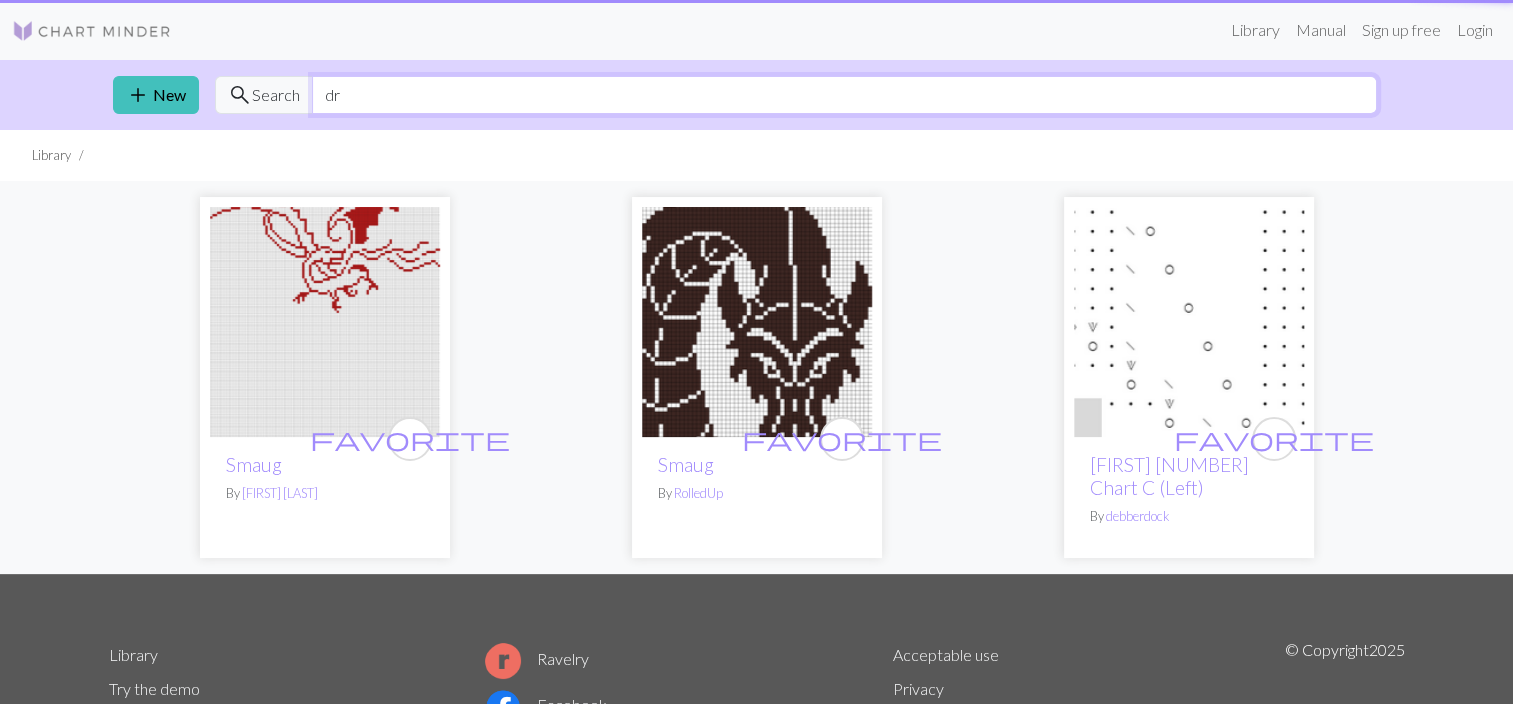 type on "dragon" 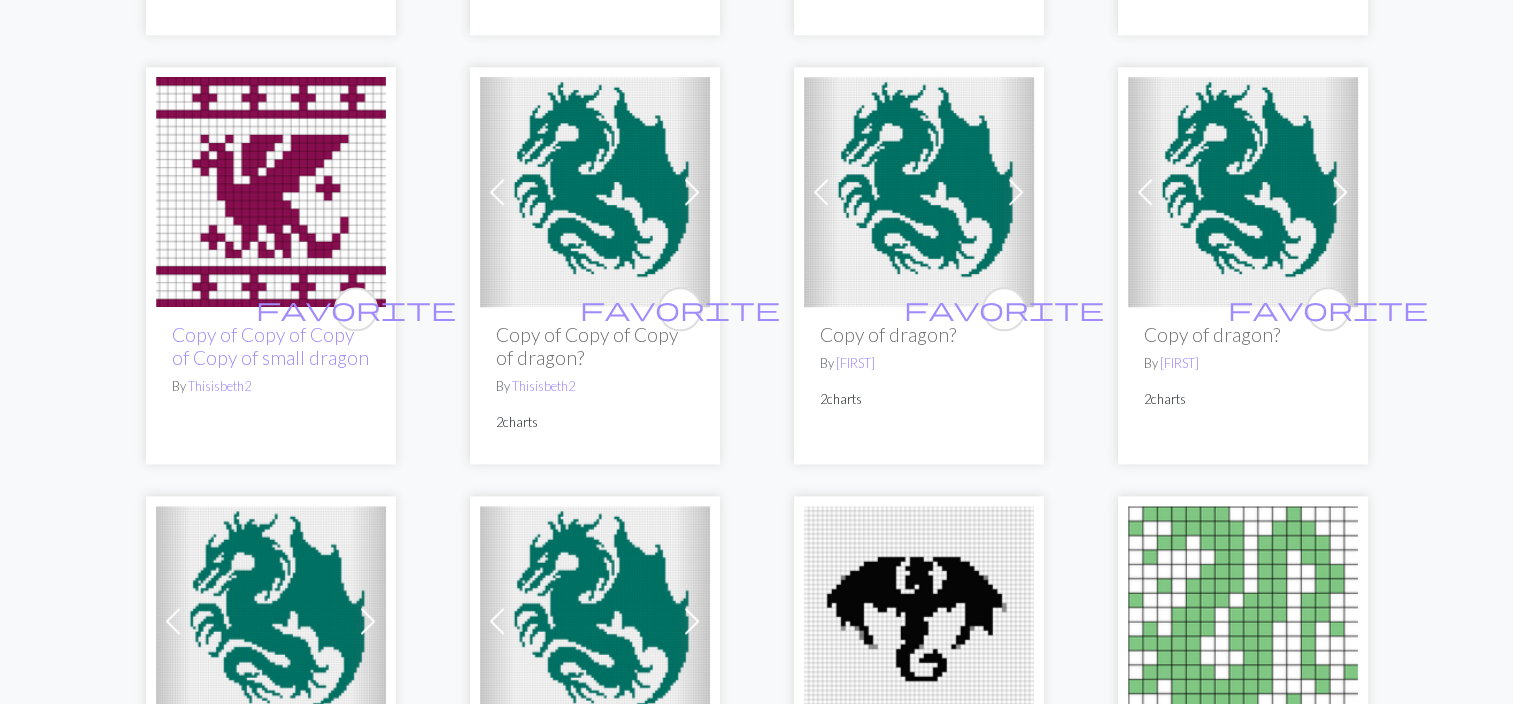 scroll, scrollTop: 2680, scrollLeft: 0, axis: vertical 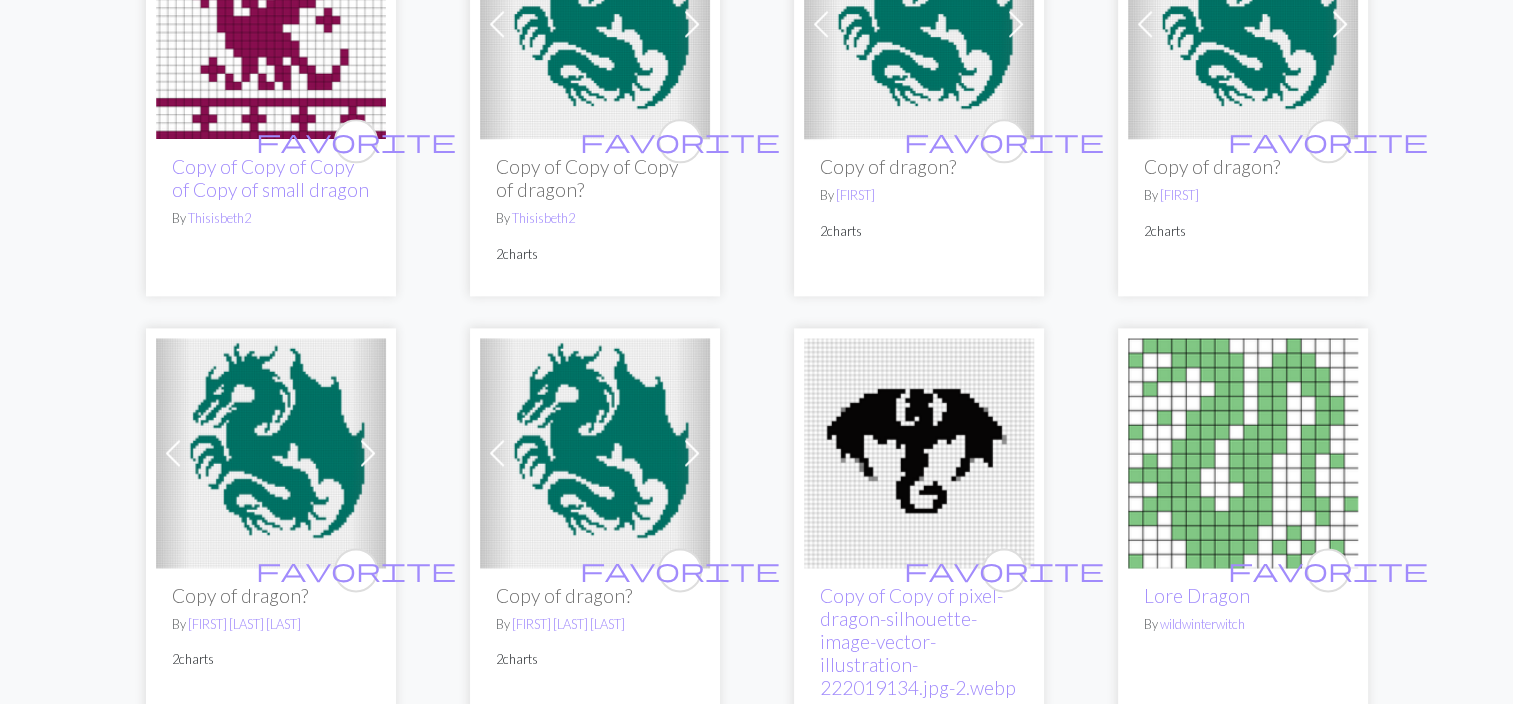 click at bounding box center (919, 453) 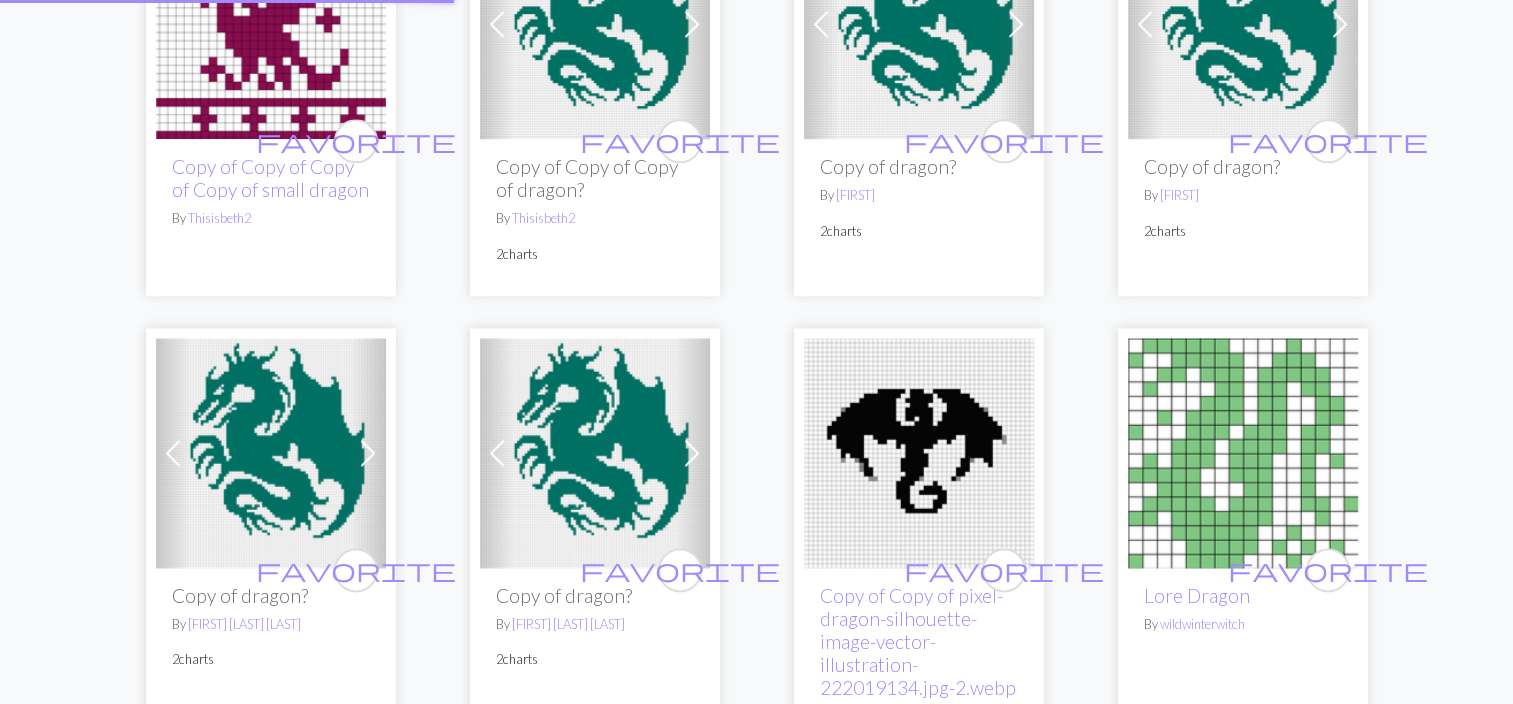 scroll, scrollTop: 0, scrollLeft: 0, axis: both 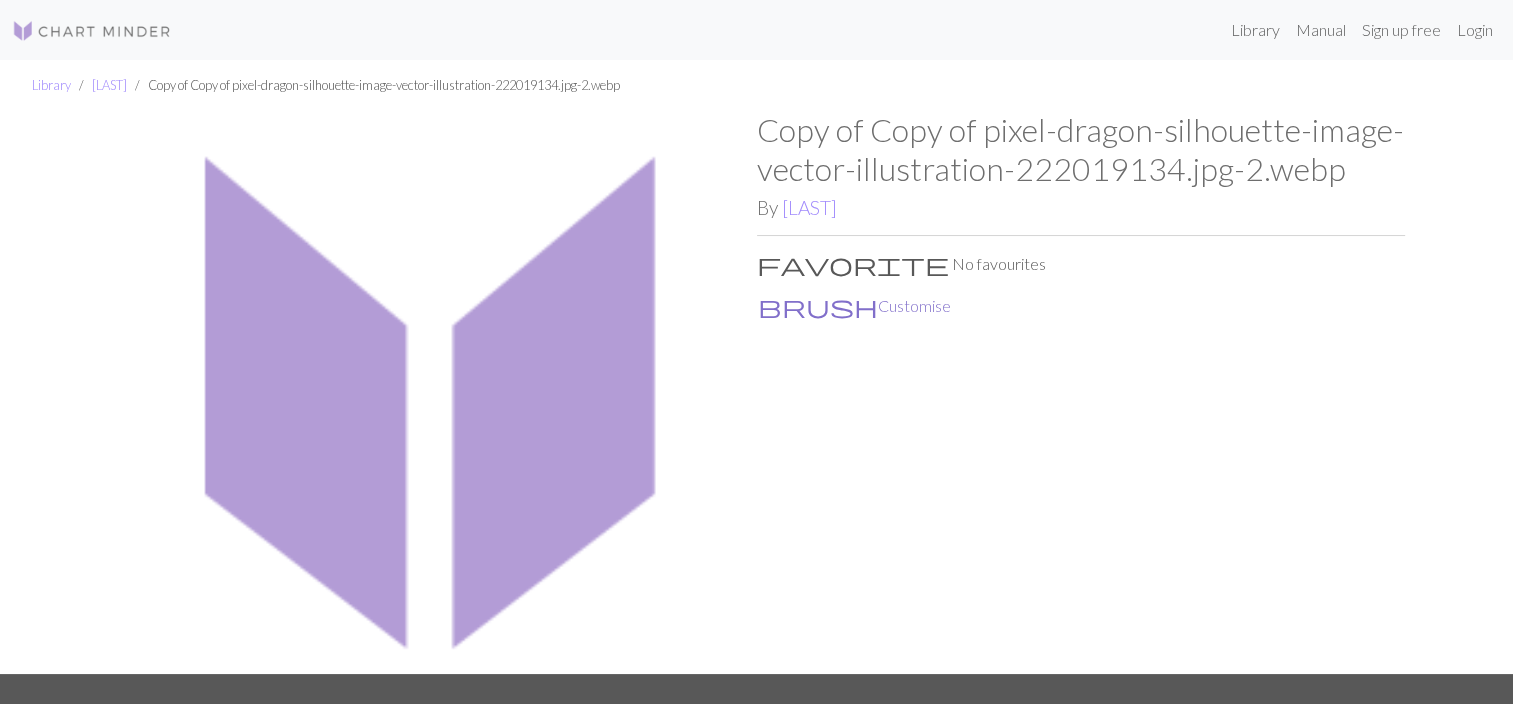 click on "brush" at bounding box center [818, 306] 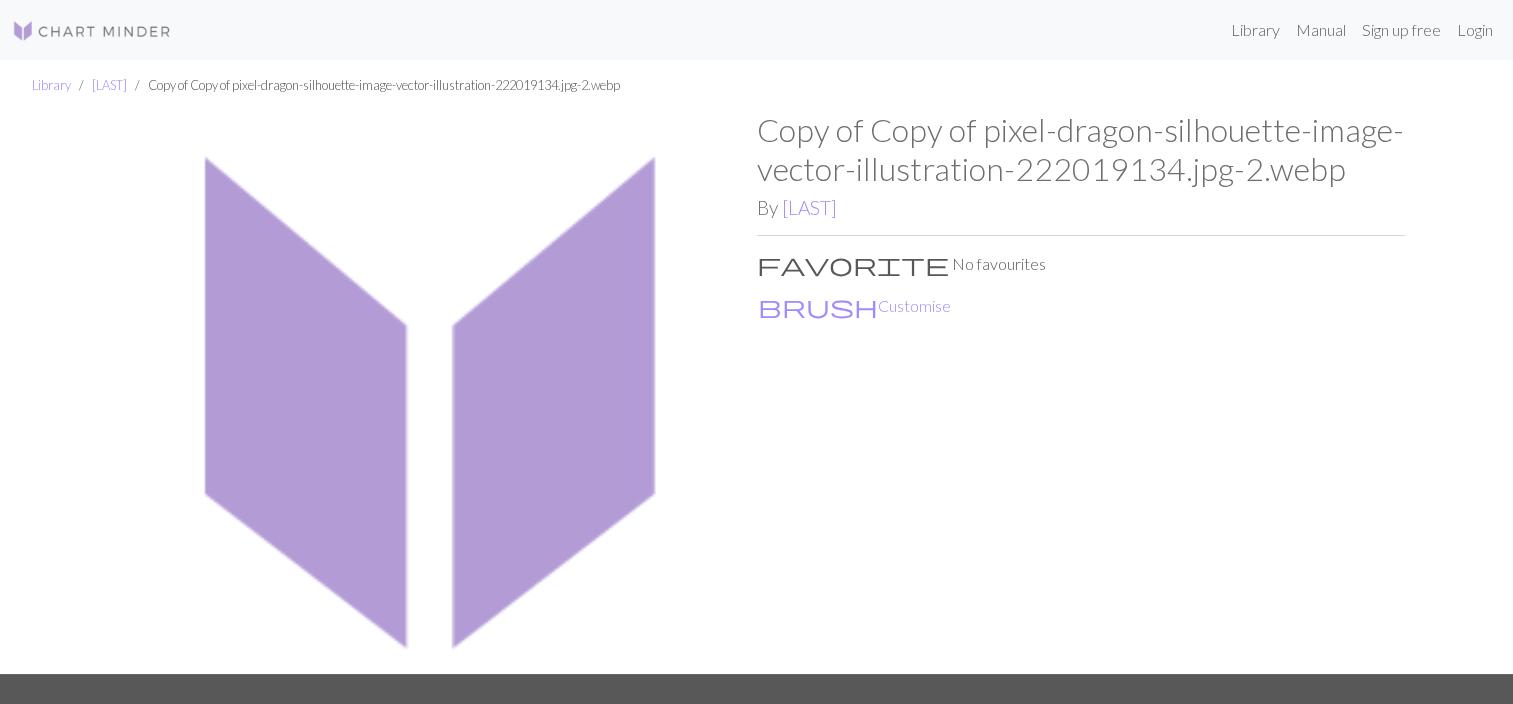 click at bounding box center [433, 392] 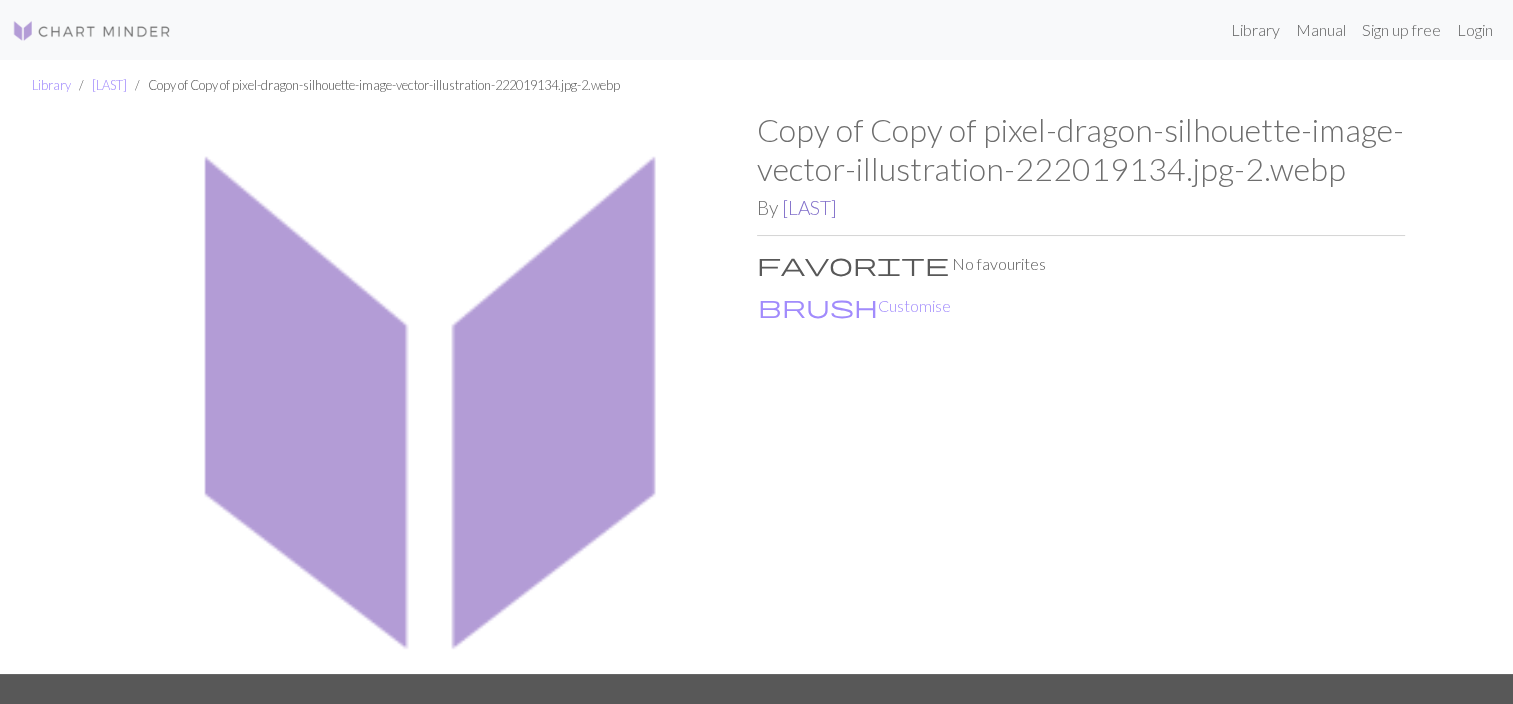 click on "[LAST]" at bounding box center [809, 207] 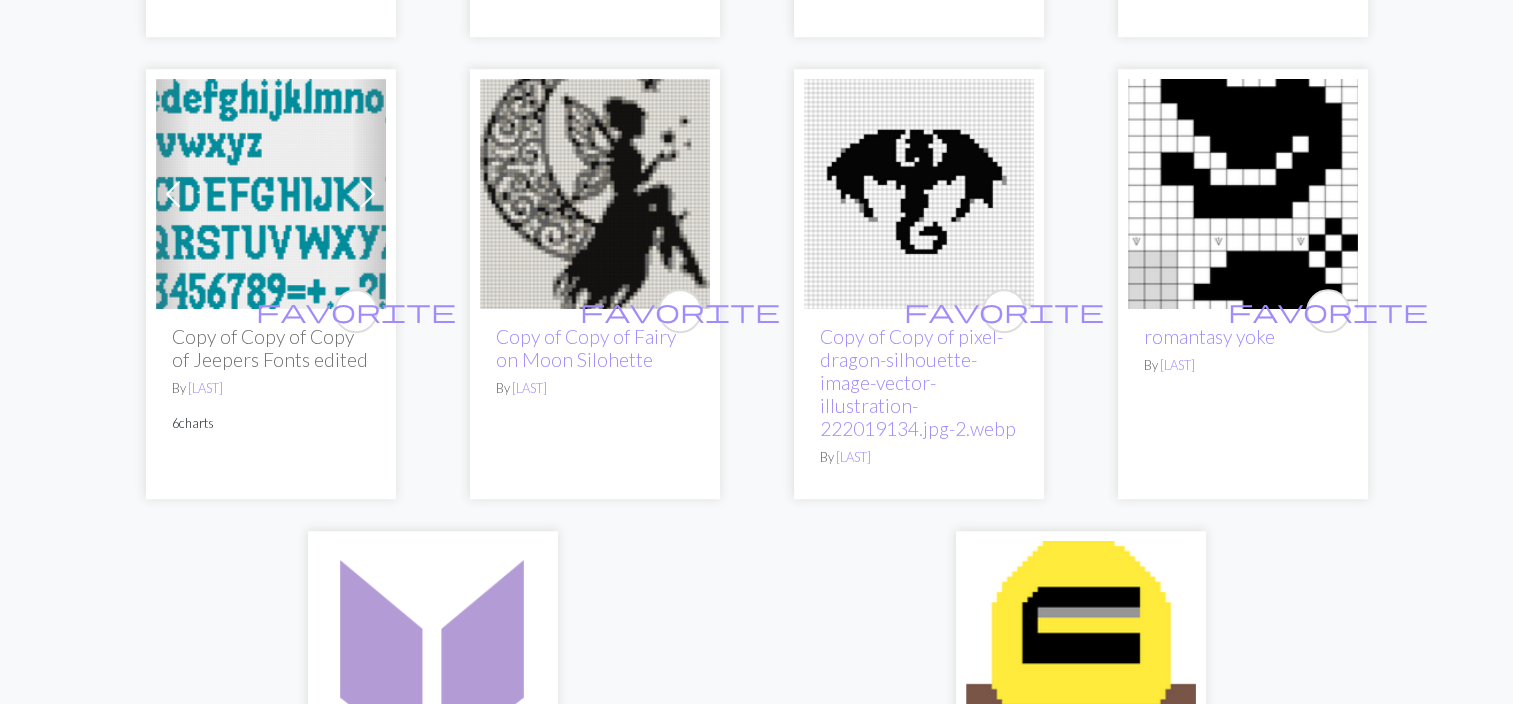 scroll, scrollTop: 1160, scrollLeft: 0, axis: vertical 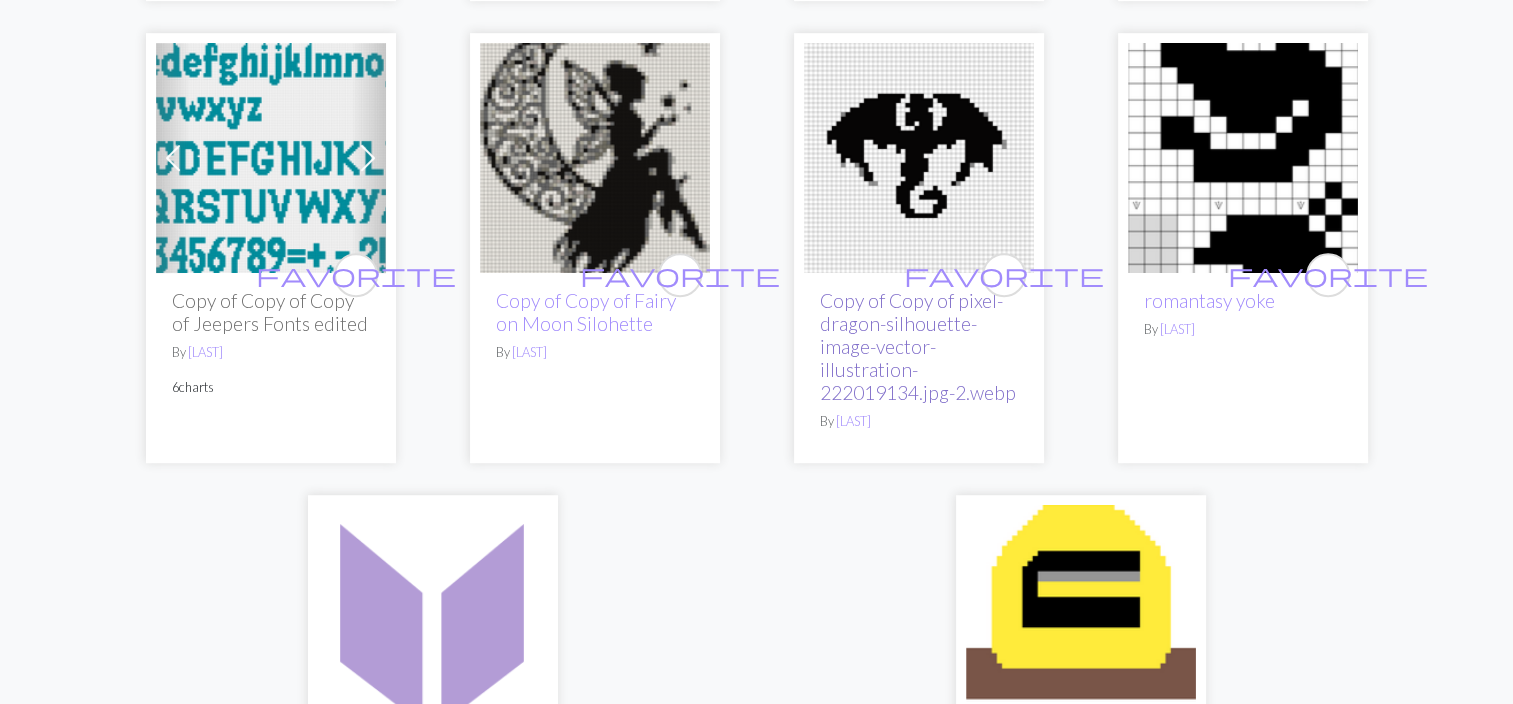 click on "Copy of Copy of pixel-dragon-silhouette-image-vector-illustration-222019134.jpg-2.webp" at bounding box center (918, 346) 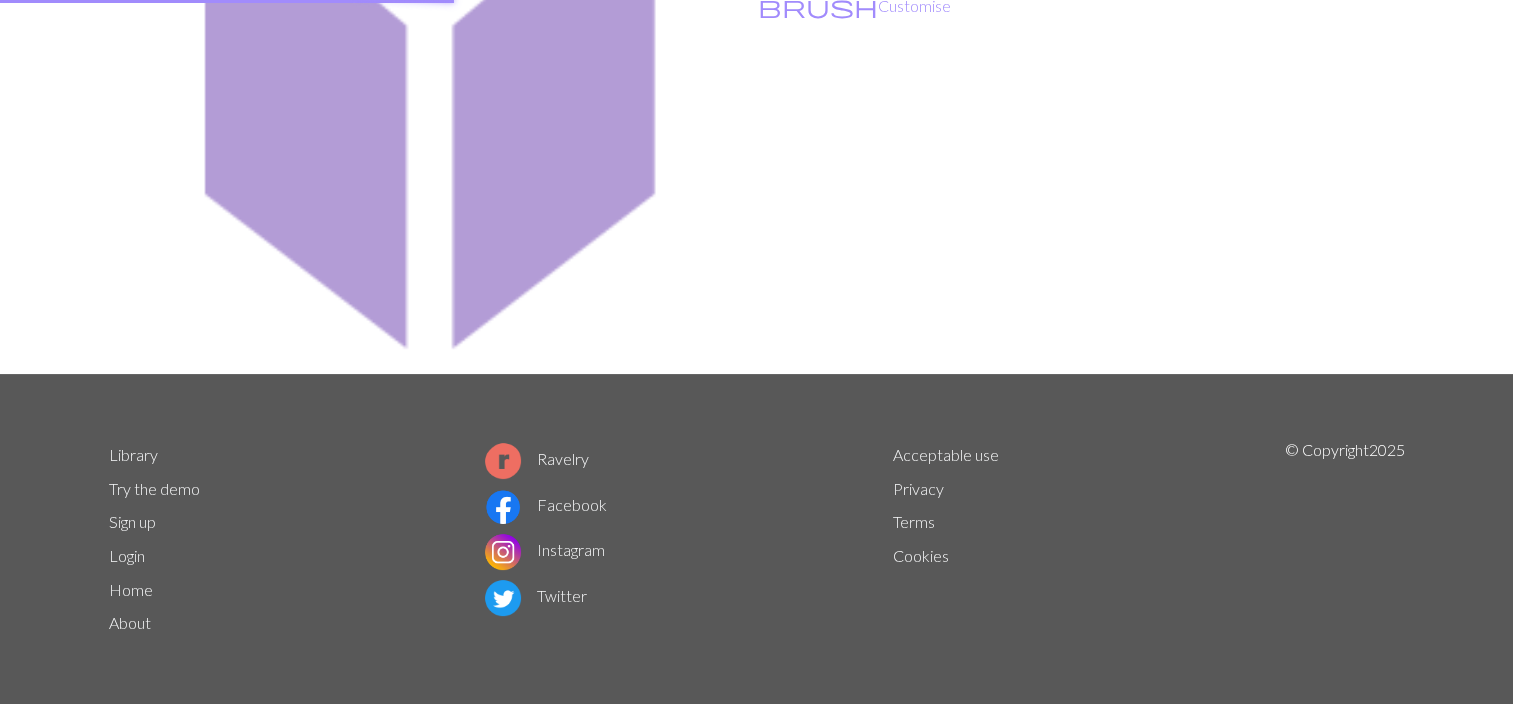 scroll, scrollTop: 0, scrollLeft: 0, axis: both 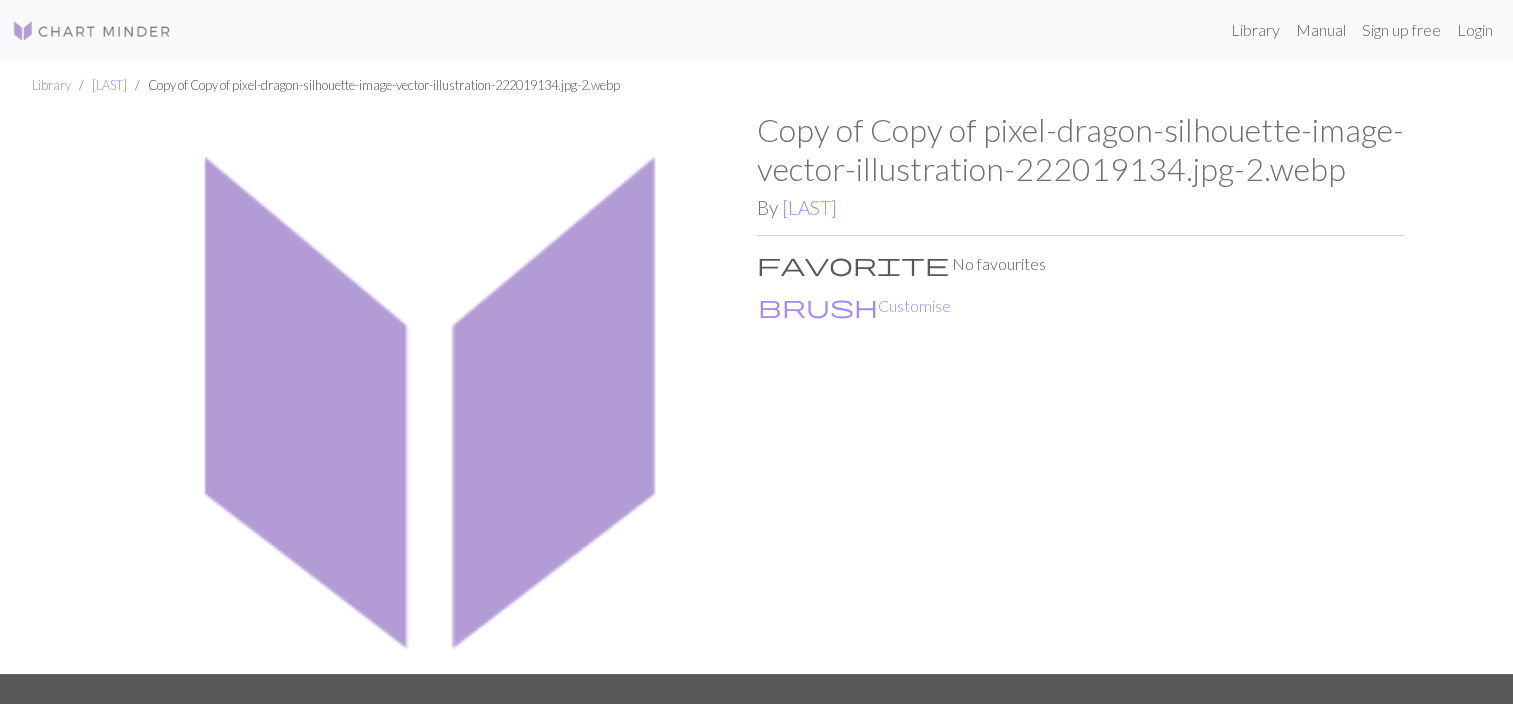 click at bounding box center (433, 392) 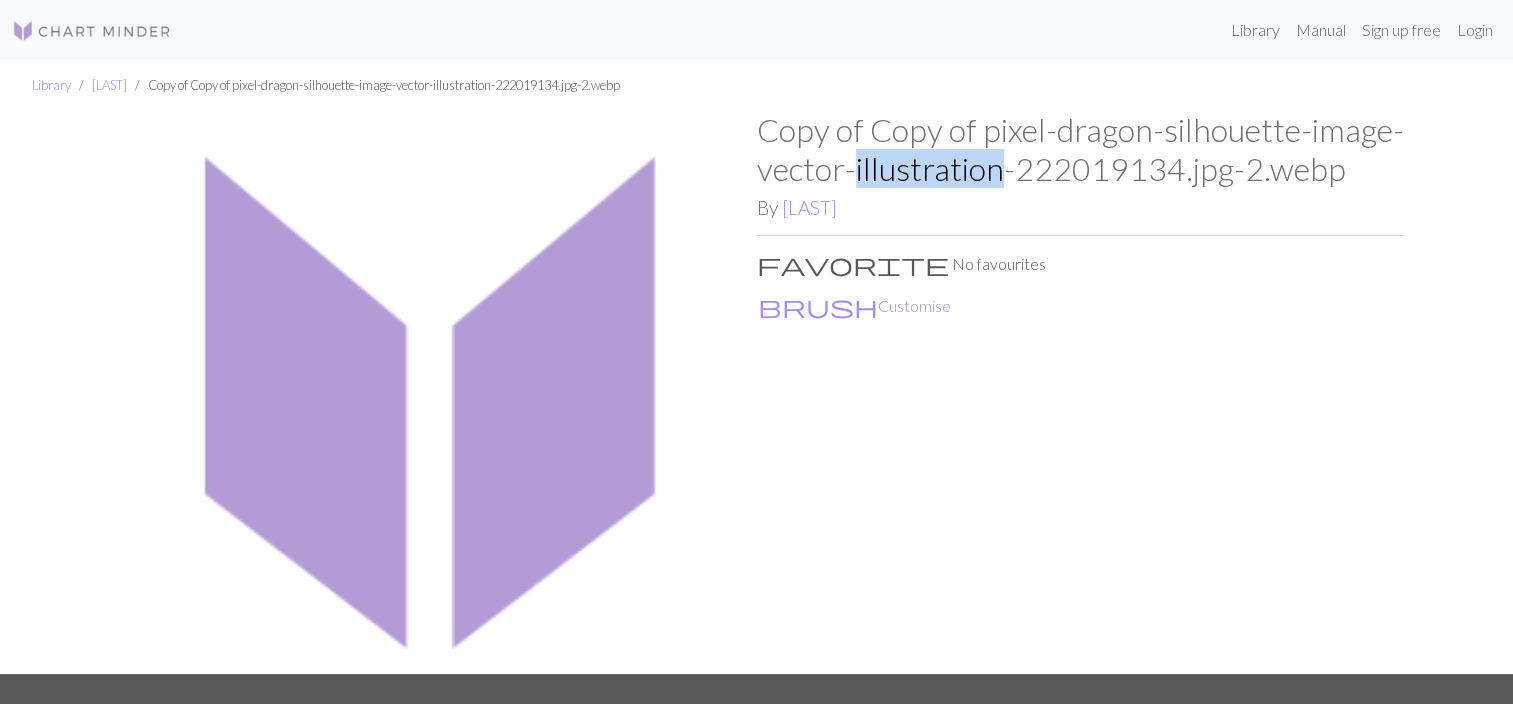click on "Copy of Copy of pixel-dragon-silhouette-image-vector-illustration-222019134.jpg-2.webp" at bounding box center (1081, 149) 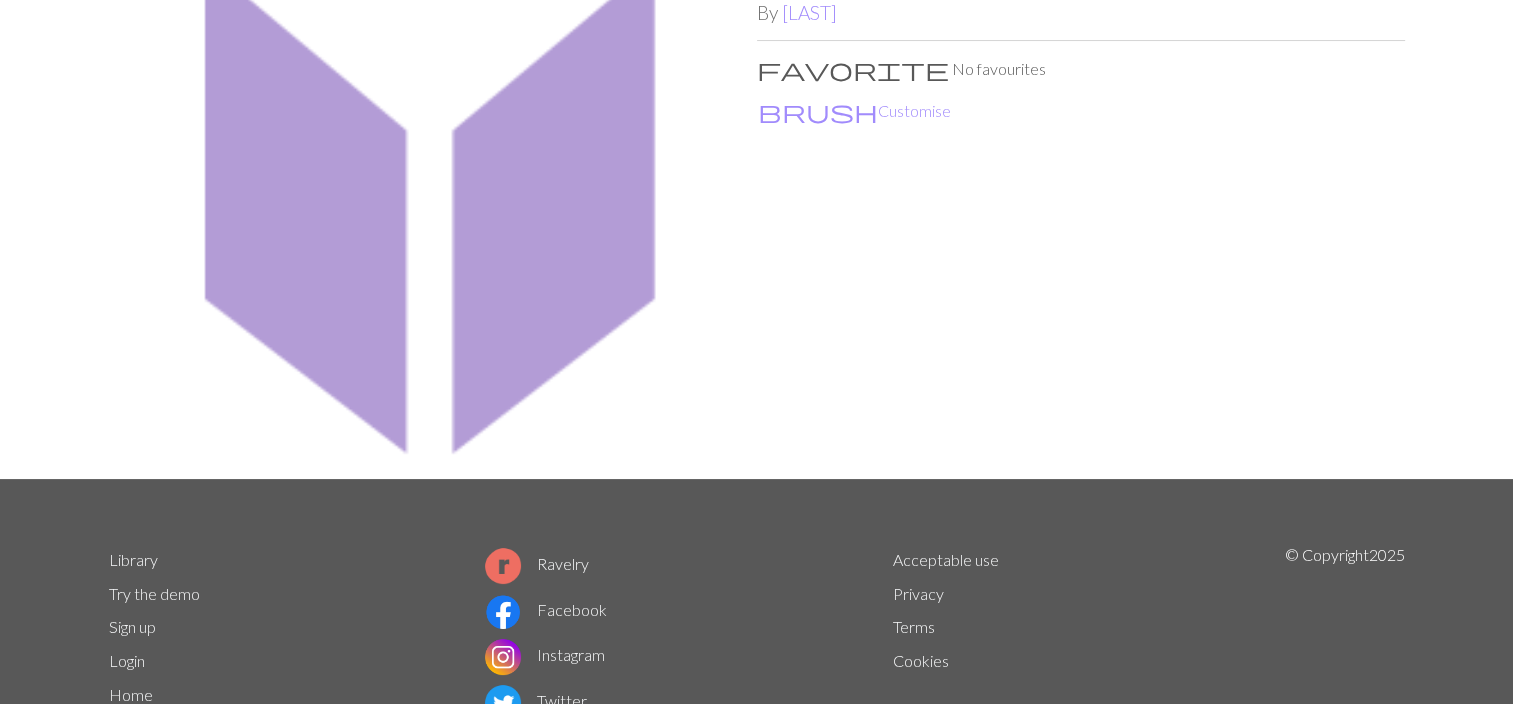 scroll, scrollTop: 192, scrollLeft: 0, axis: vertical 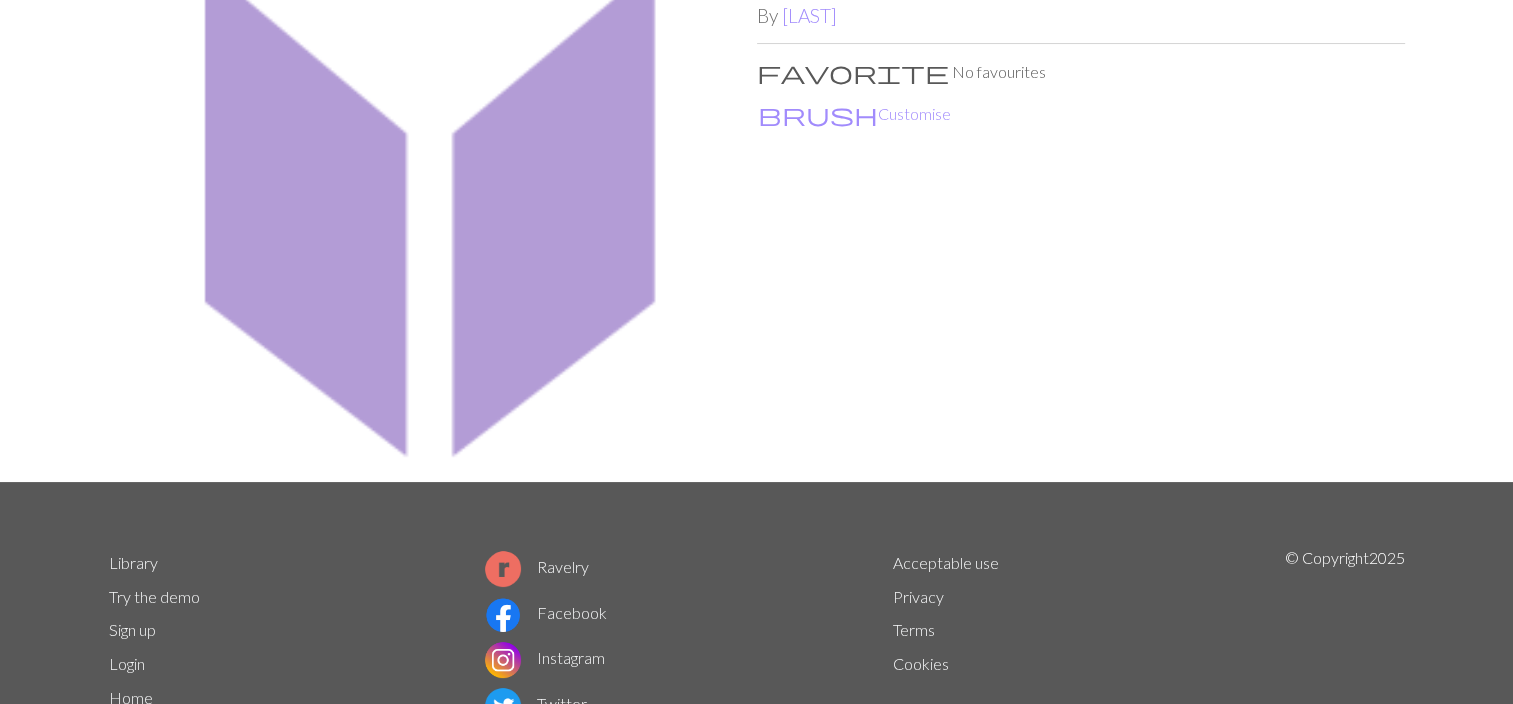 click at bounding box center [433, 200] 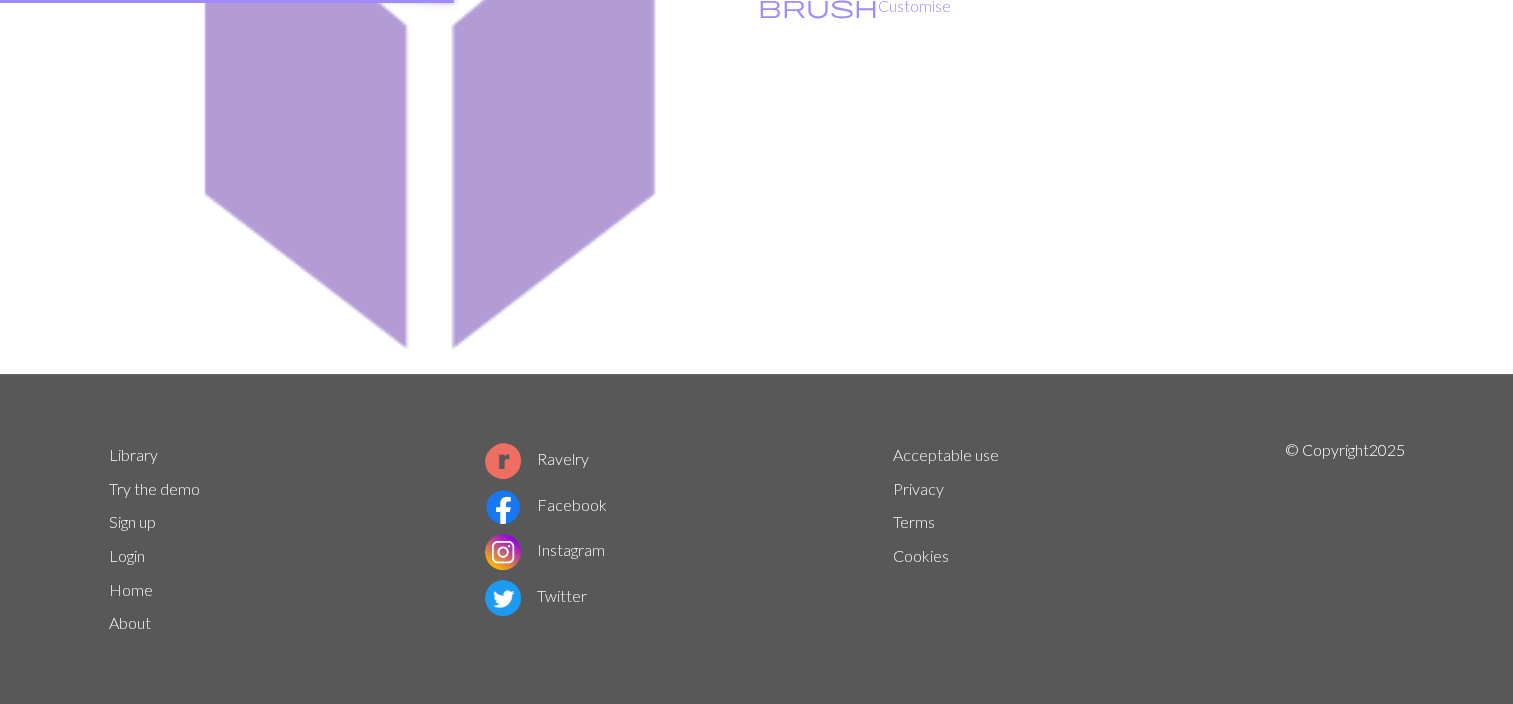 scroll, scrollTop: 0, scrollLeft: 0, axis: both 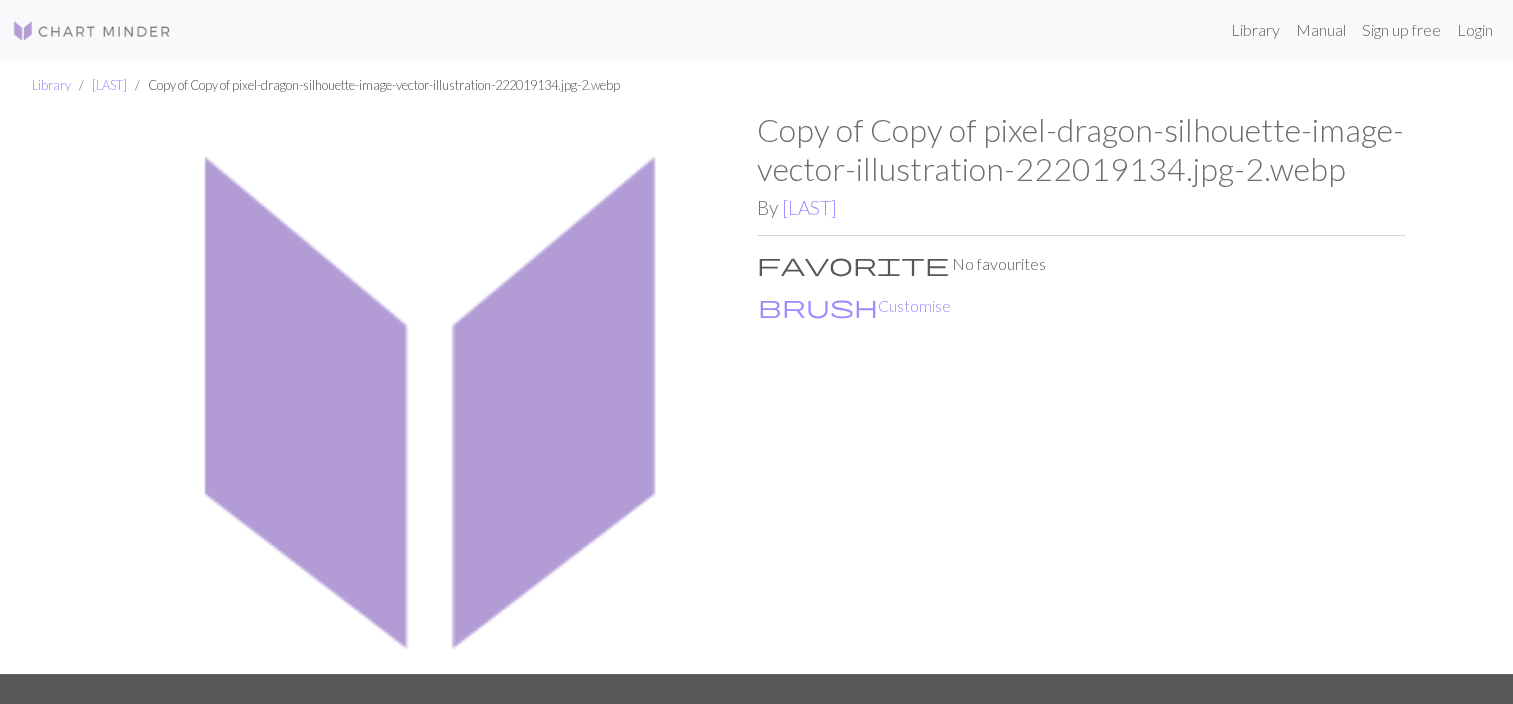 click at bounding box center (433, 392) 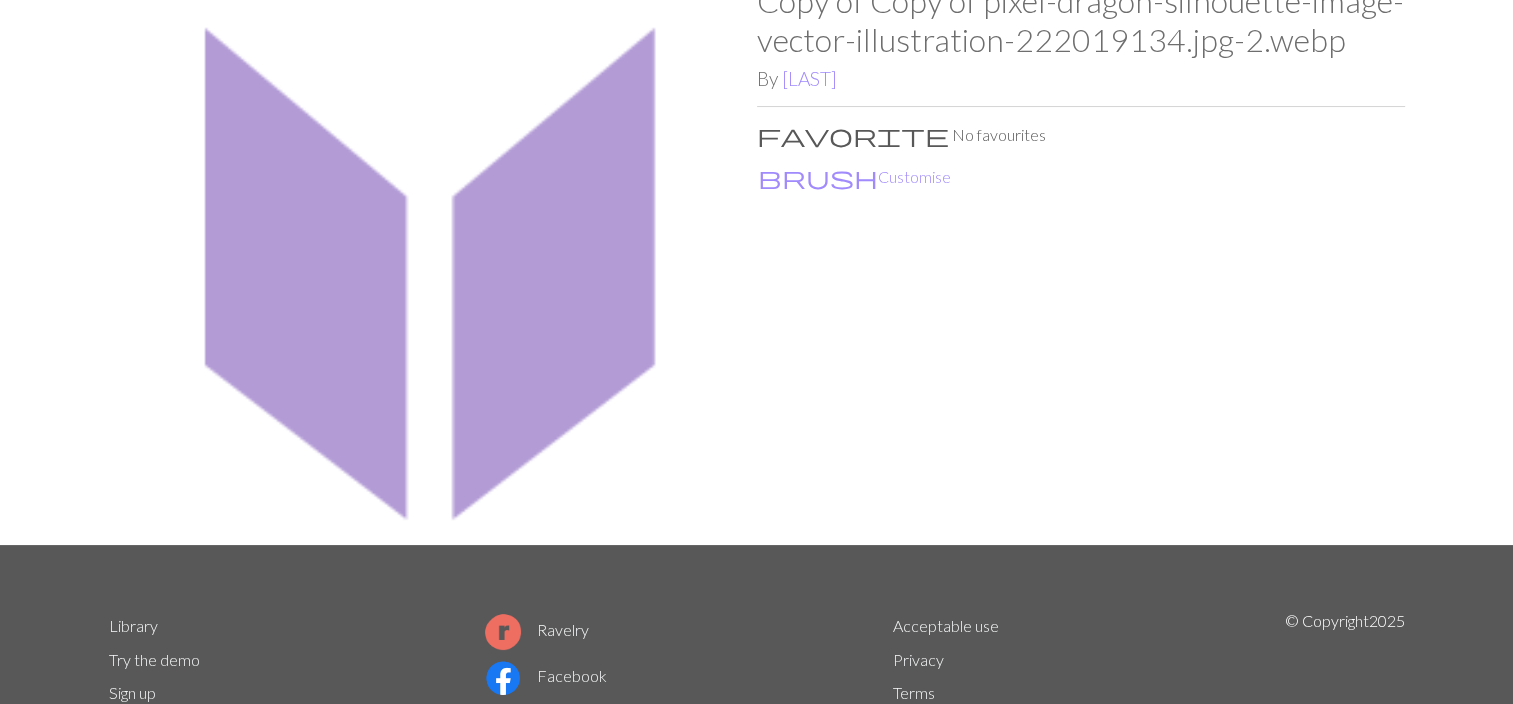 scroll, scrollTop: 0, scrollLeft: 0, axis: both 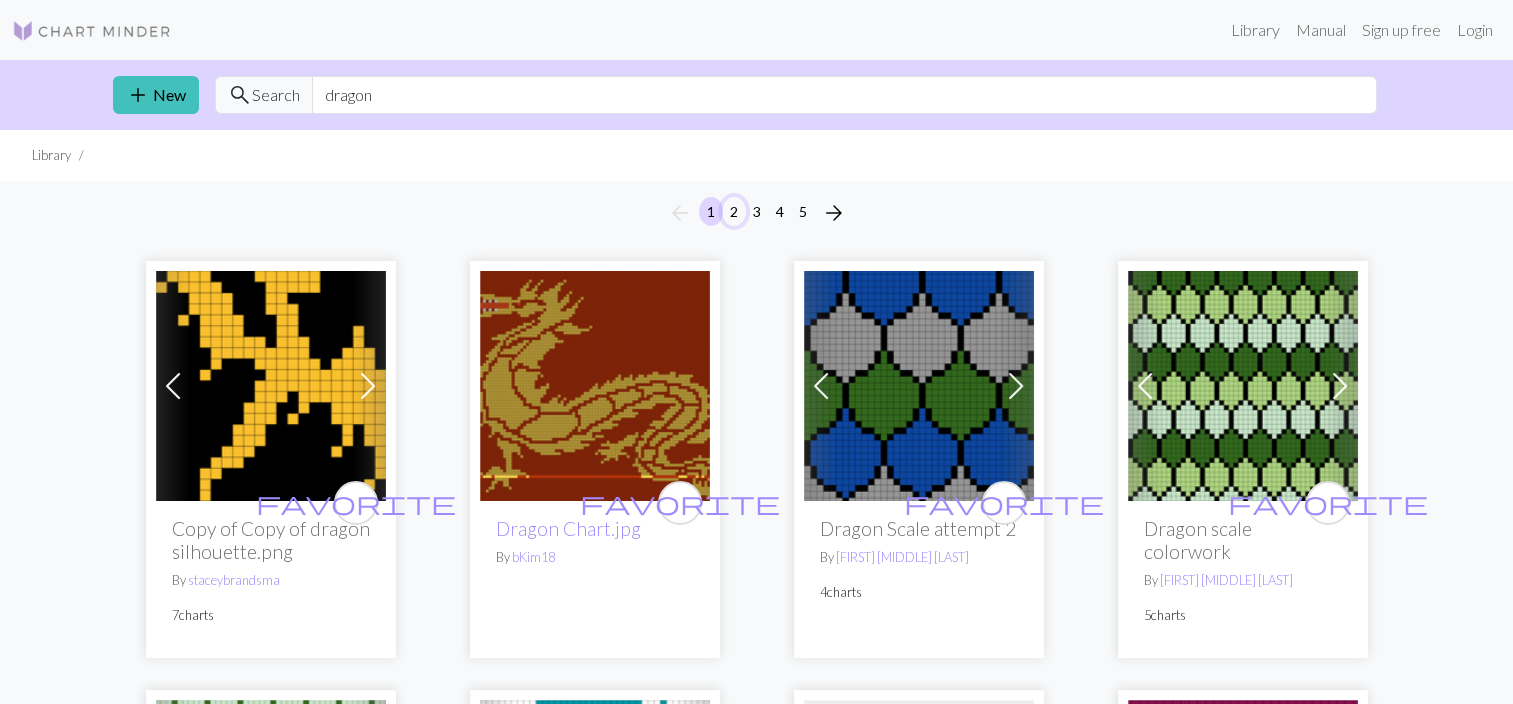 click on "2" at bounding box center [734, 211] 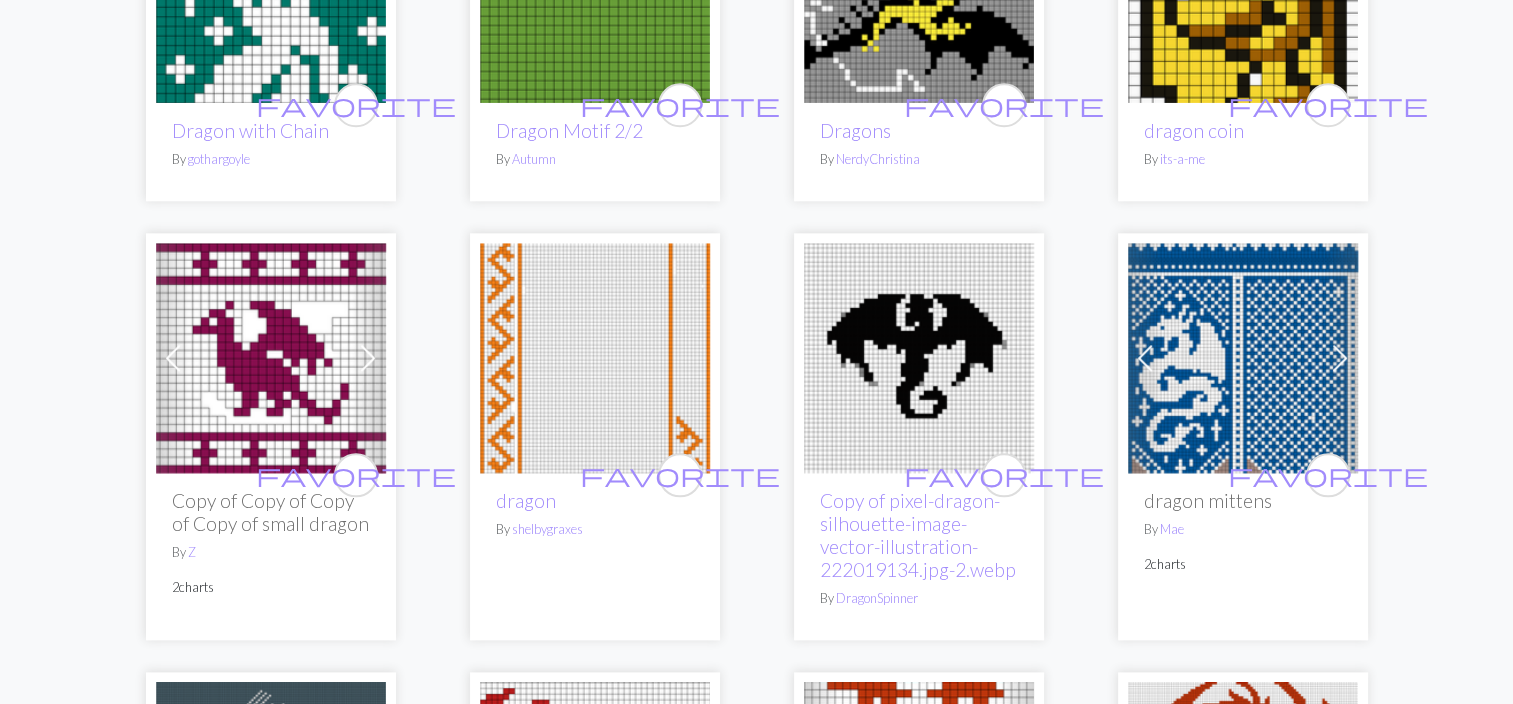 scroll, scrollTop: 2196, scrollLeft: 0, axis: vertical 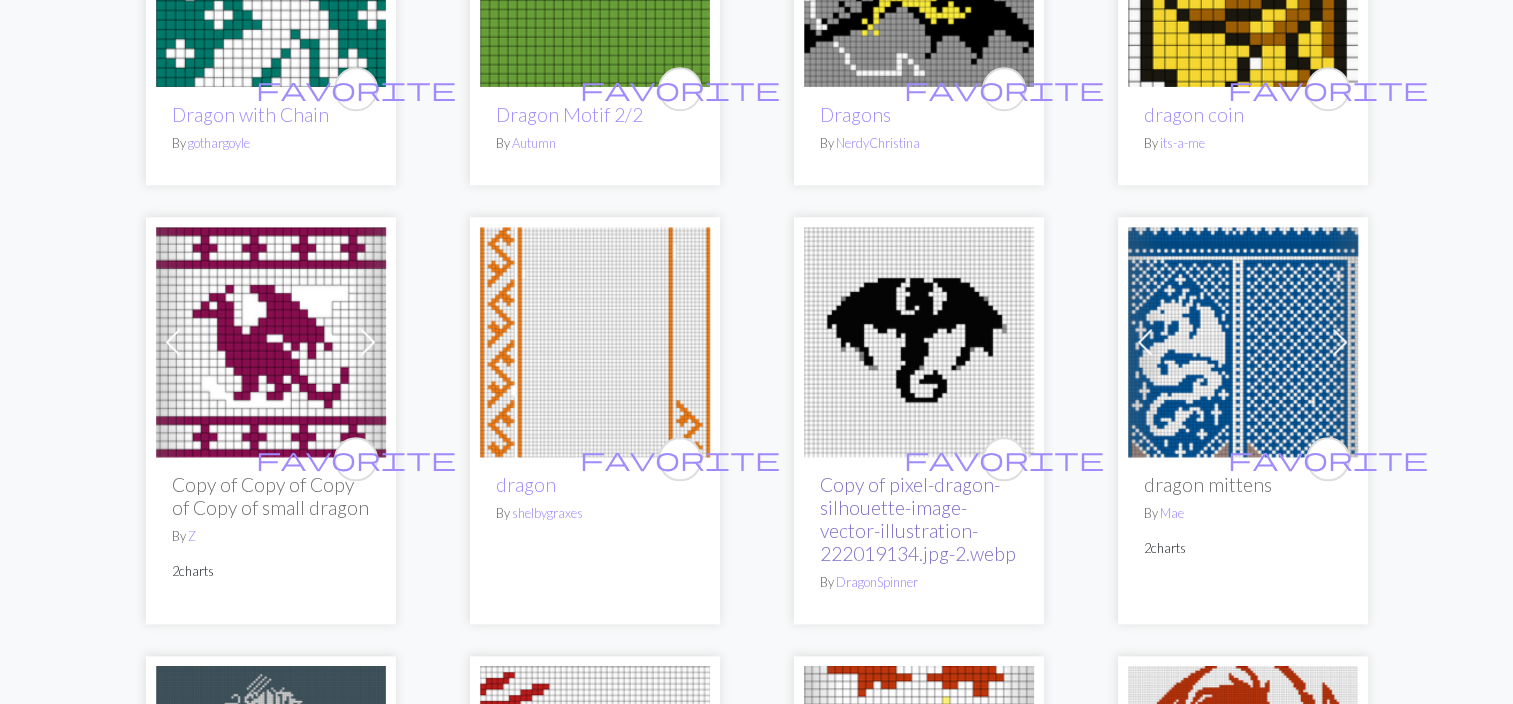 click on "Copy of pixel-dragon-silhouette-image-vector-illustration-222019134.jpg-2.webp" at bounding box center [918, 519] 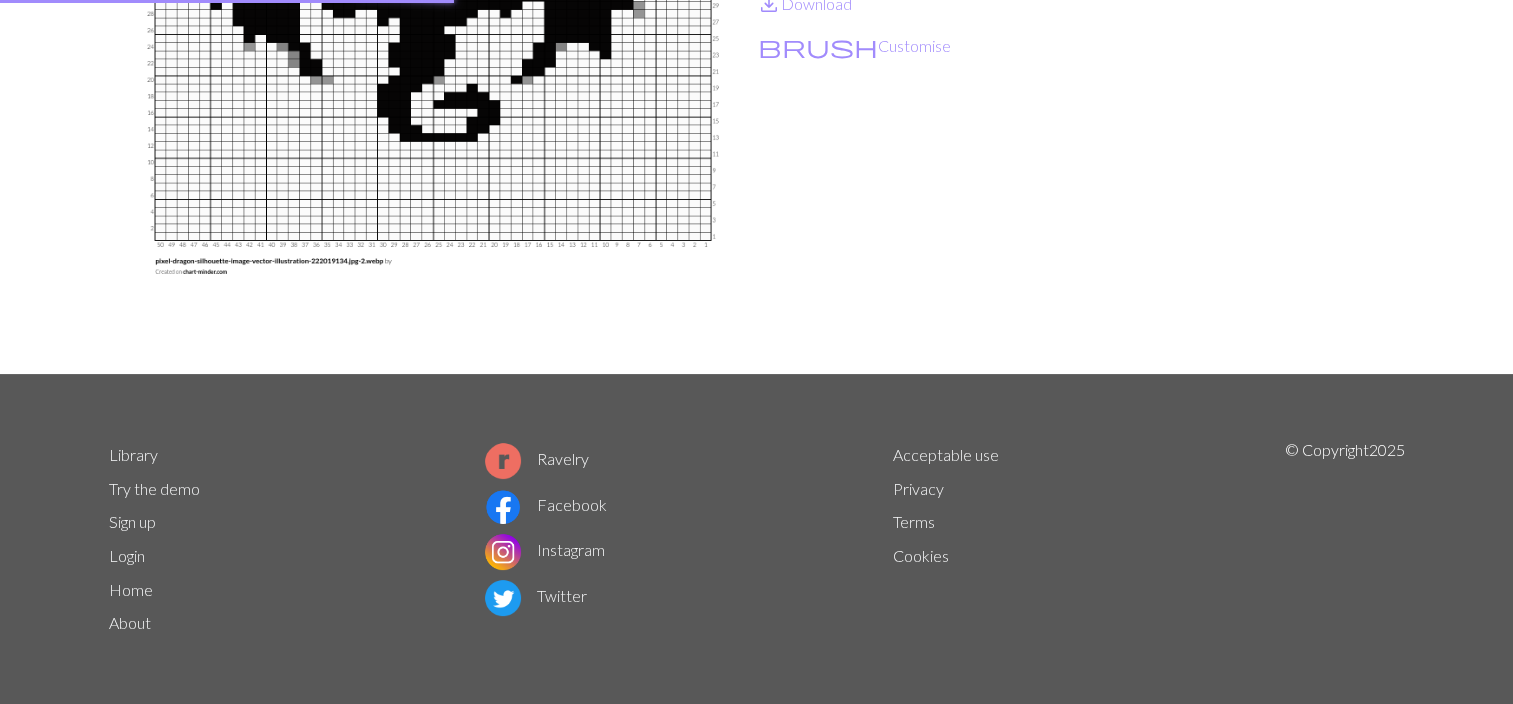 scroll, scrollTop: 0, scrollLeft: 0, axis: both 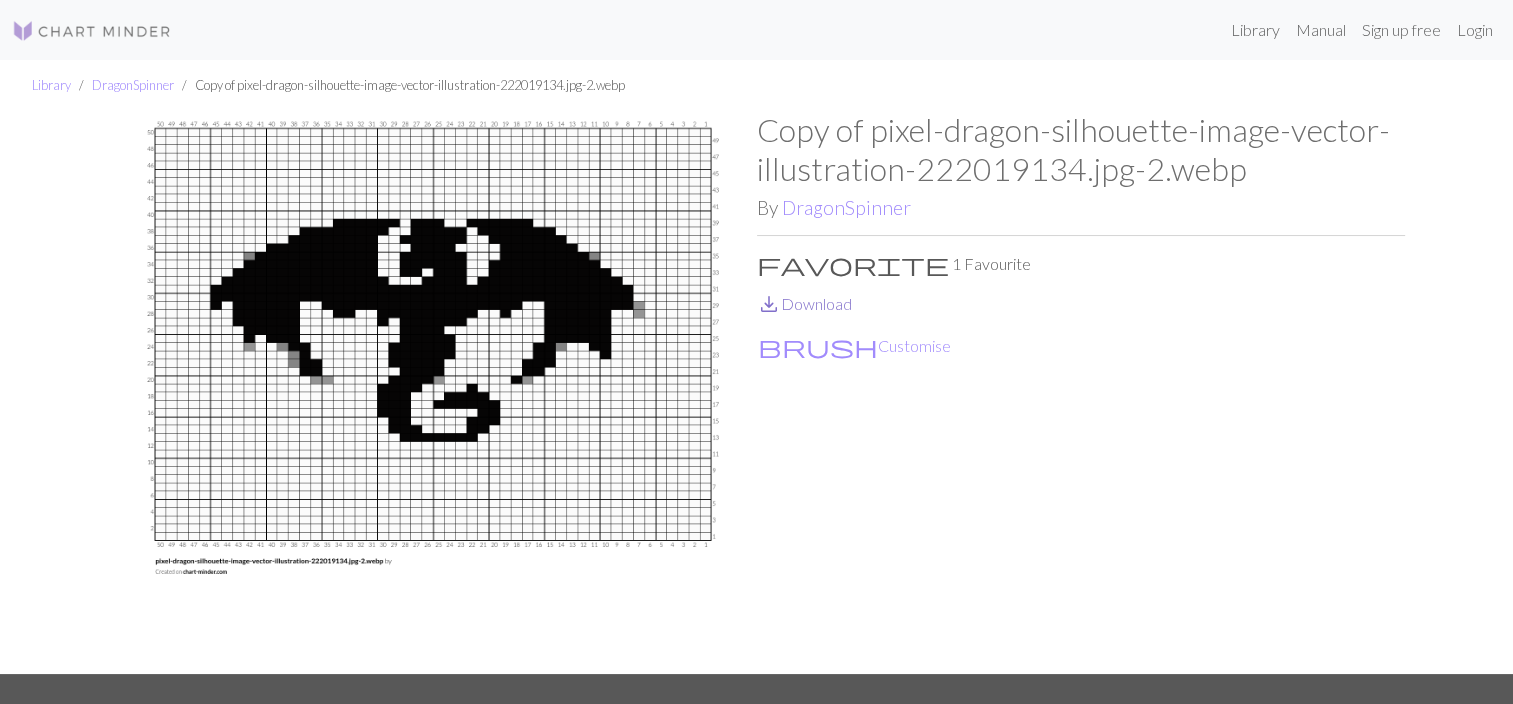 click on "save_alt  Download" at bounding box center (804, 303) 